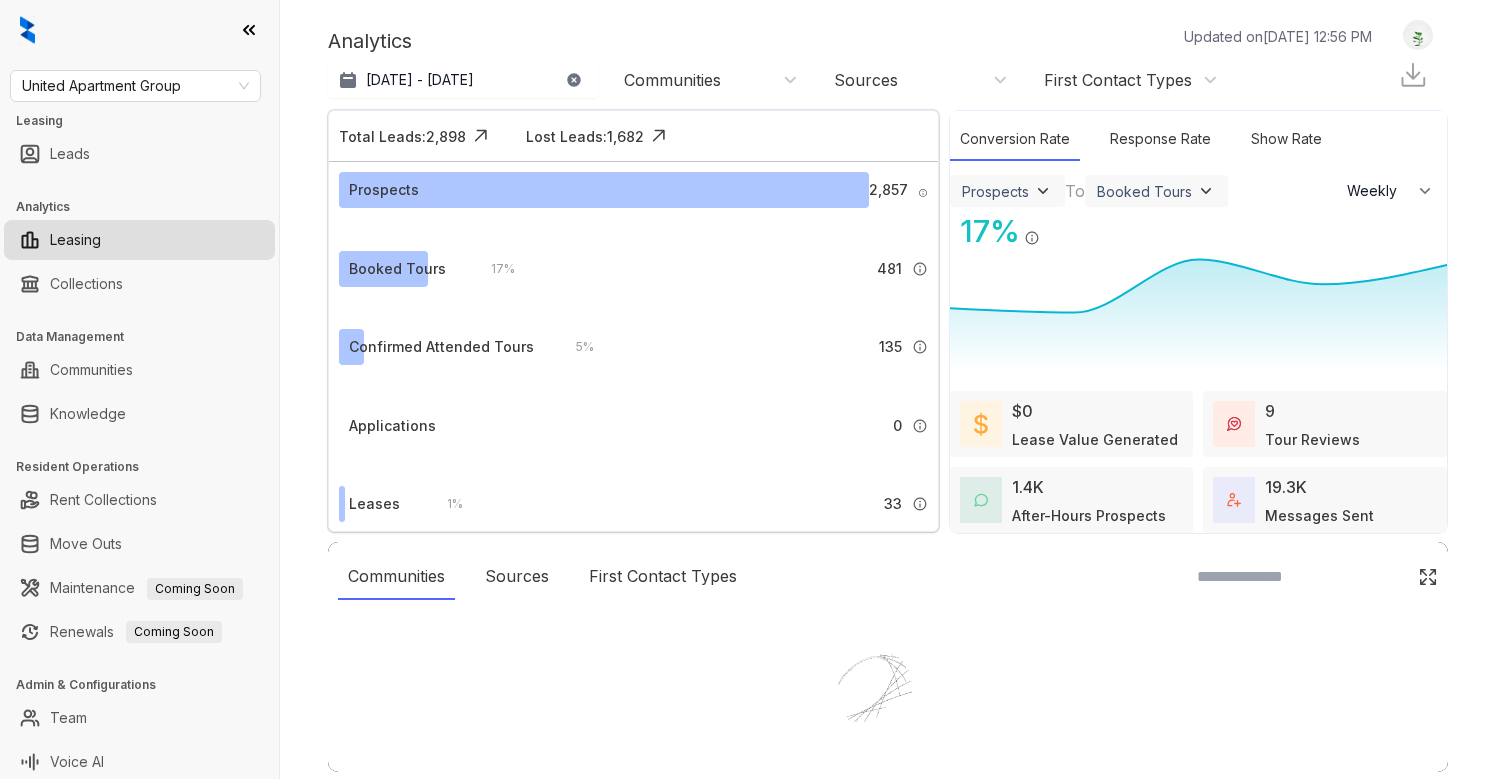 select on "******" 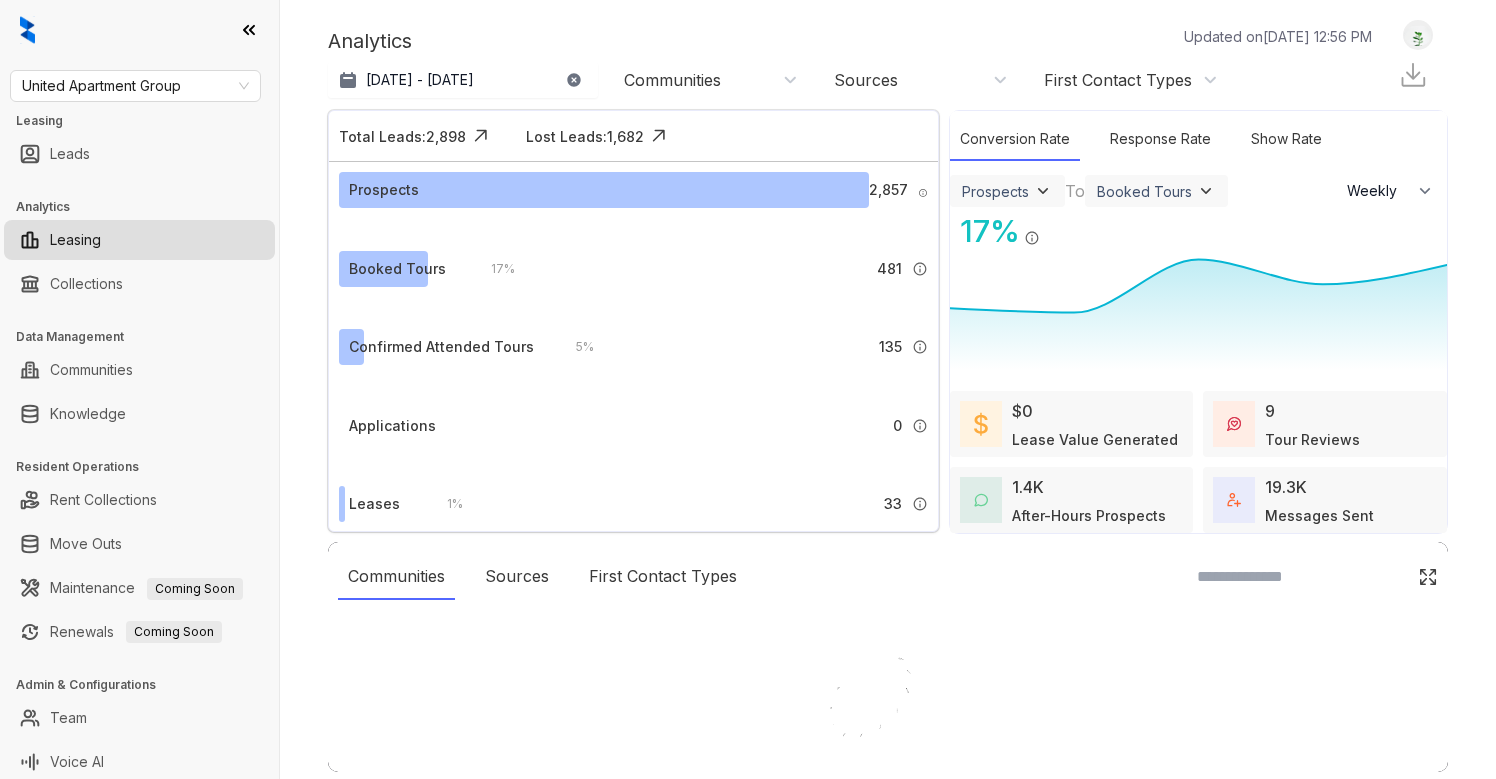 scroll, scrollTop: 0, scrollLeft: 0, axis: both 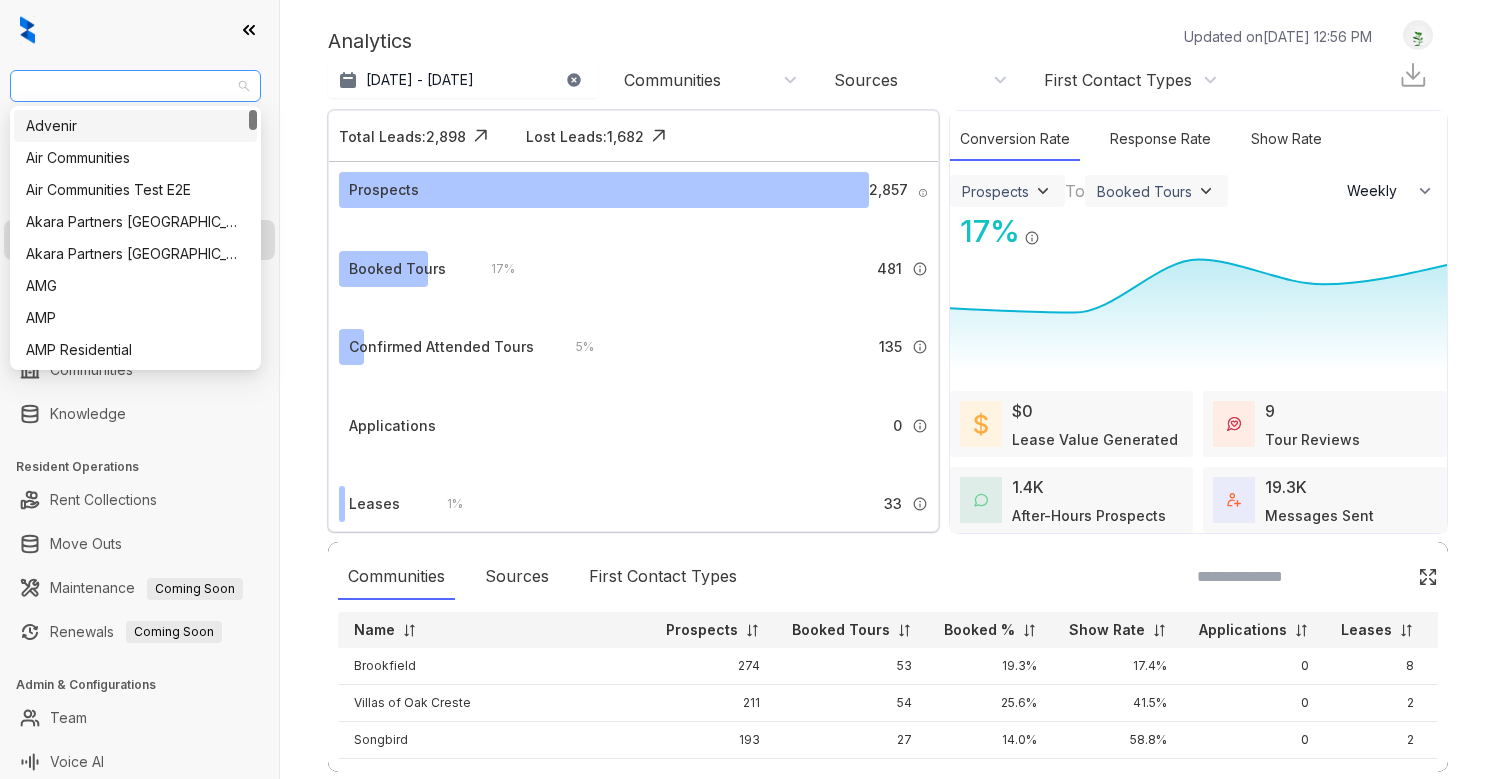 click on "United Apartment Group" at bounding box center (135, 86) 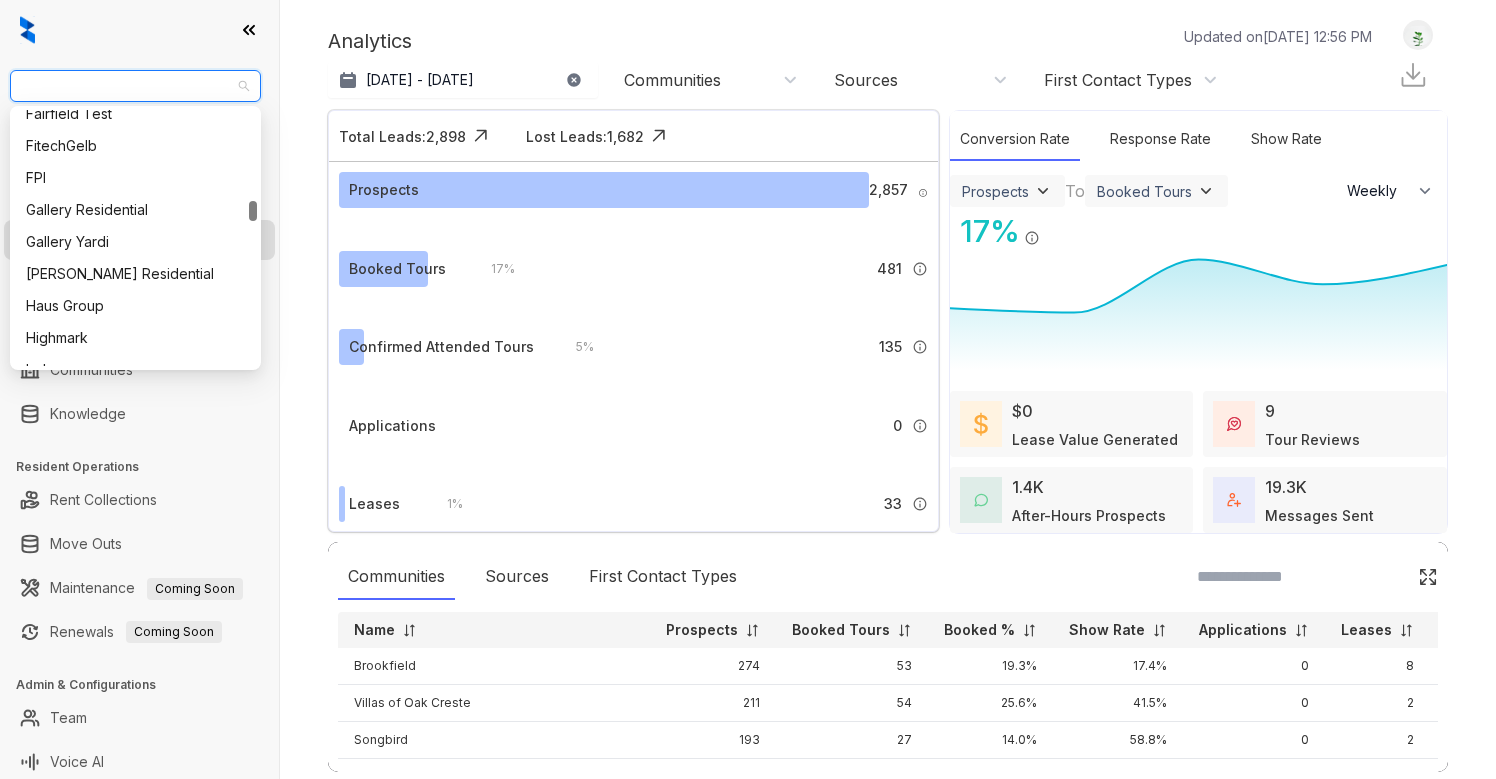 scroll, scrollTop: 1136, scrollLeft: 0, axis: vertical 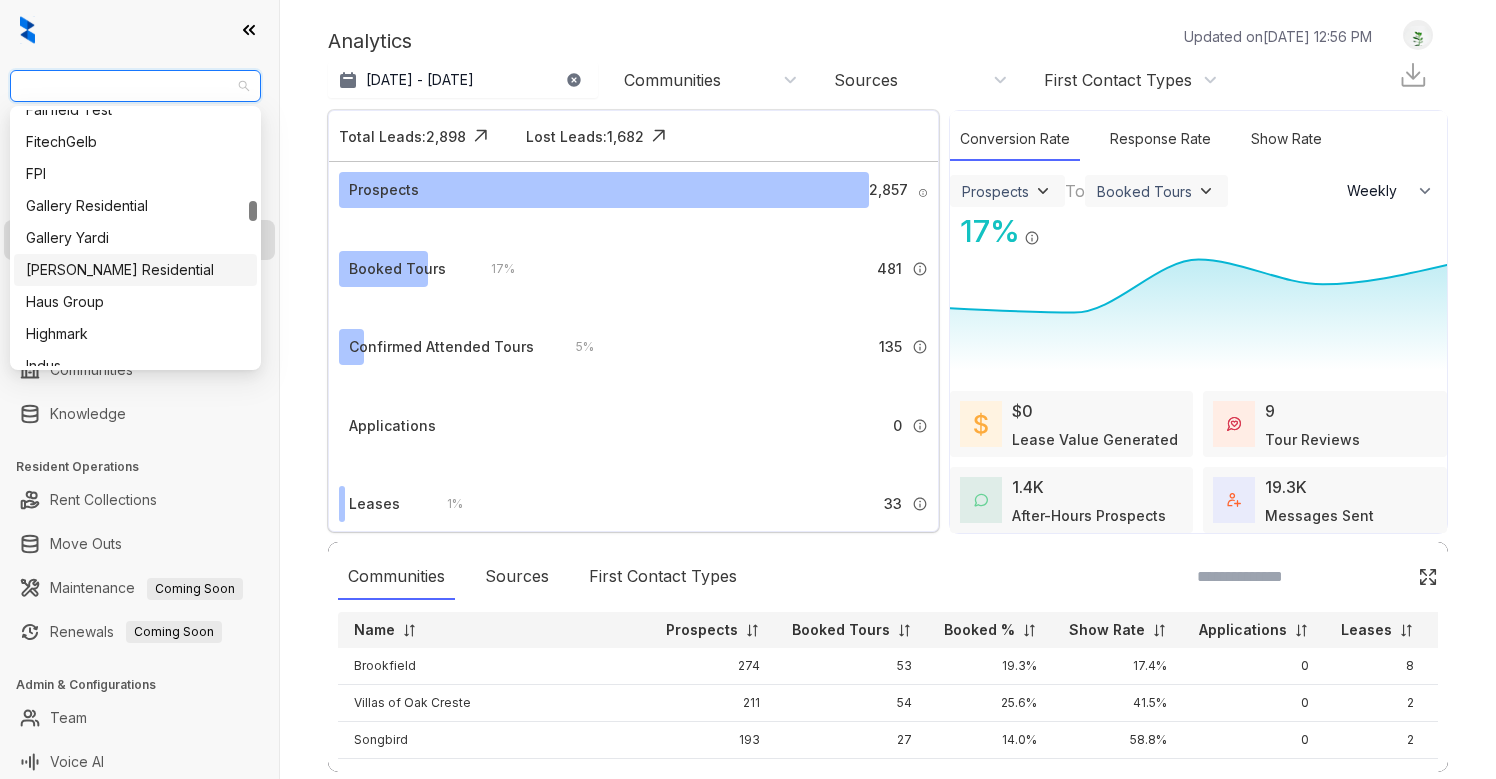 click on "[PERSON_NAME] Residential" at bounding box center [135, 270] 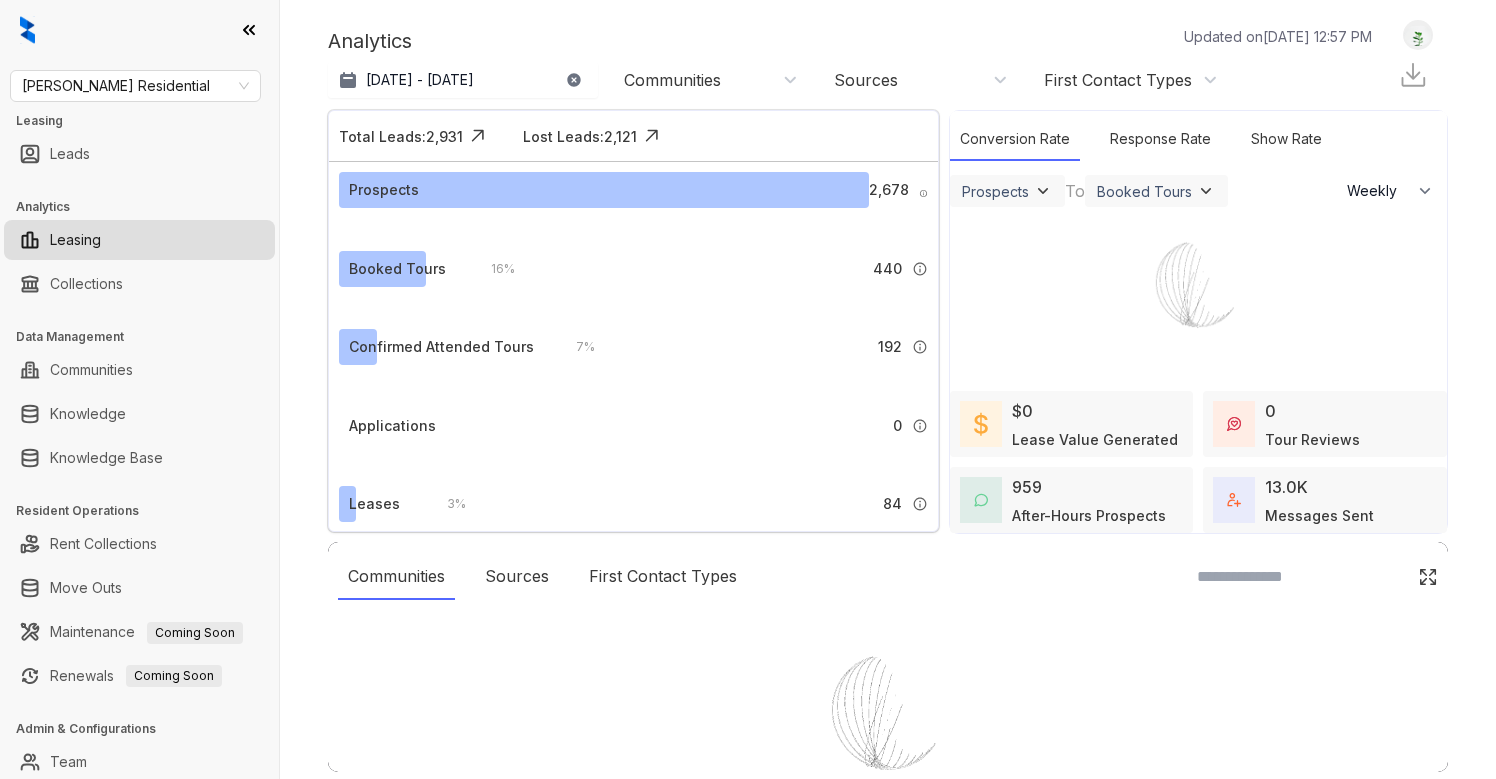 select on "******" 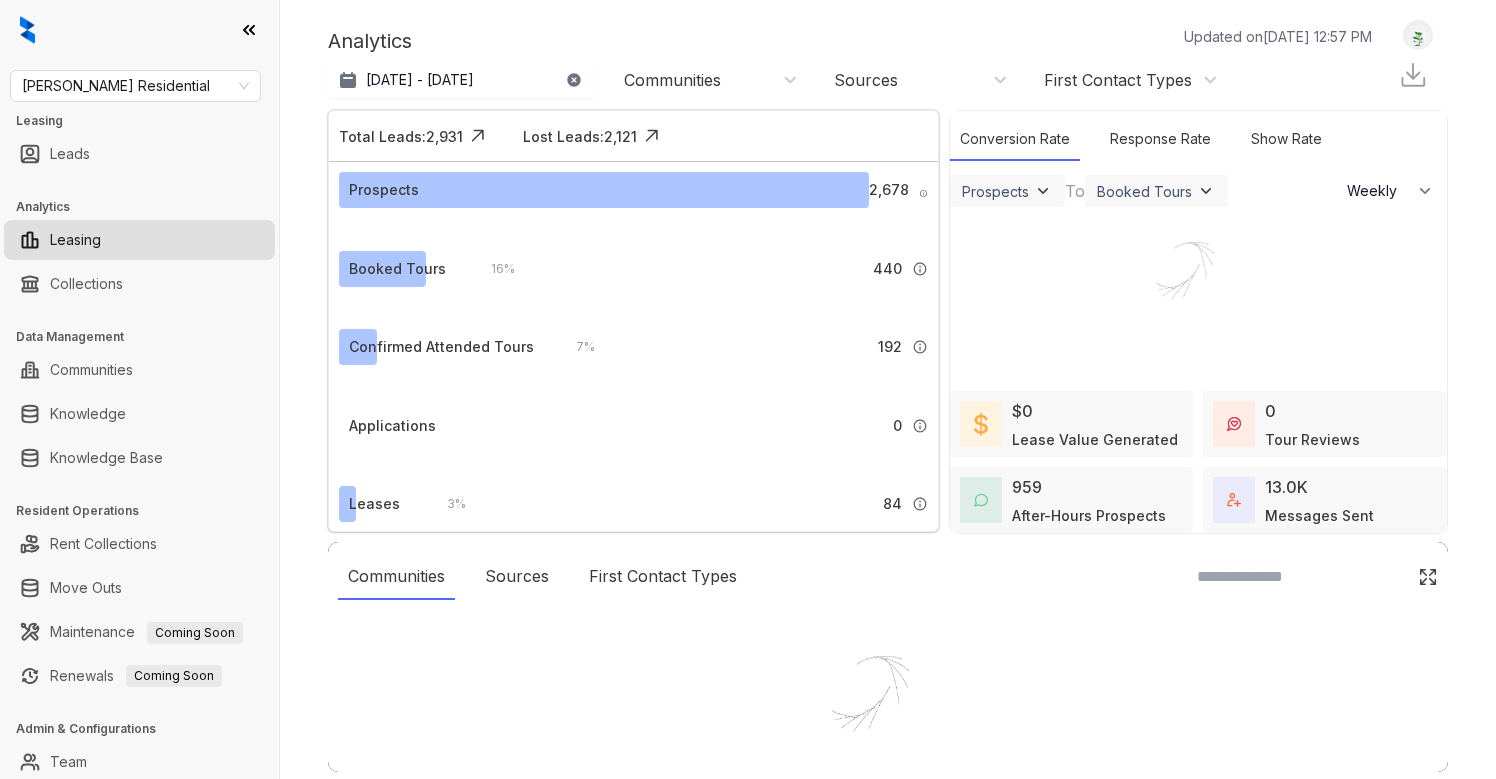 scroll, scrollTop: 0, scrollLeft: 0, axis: both 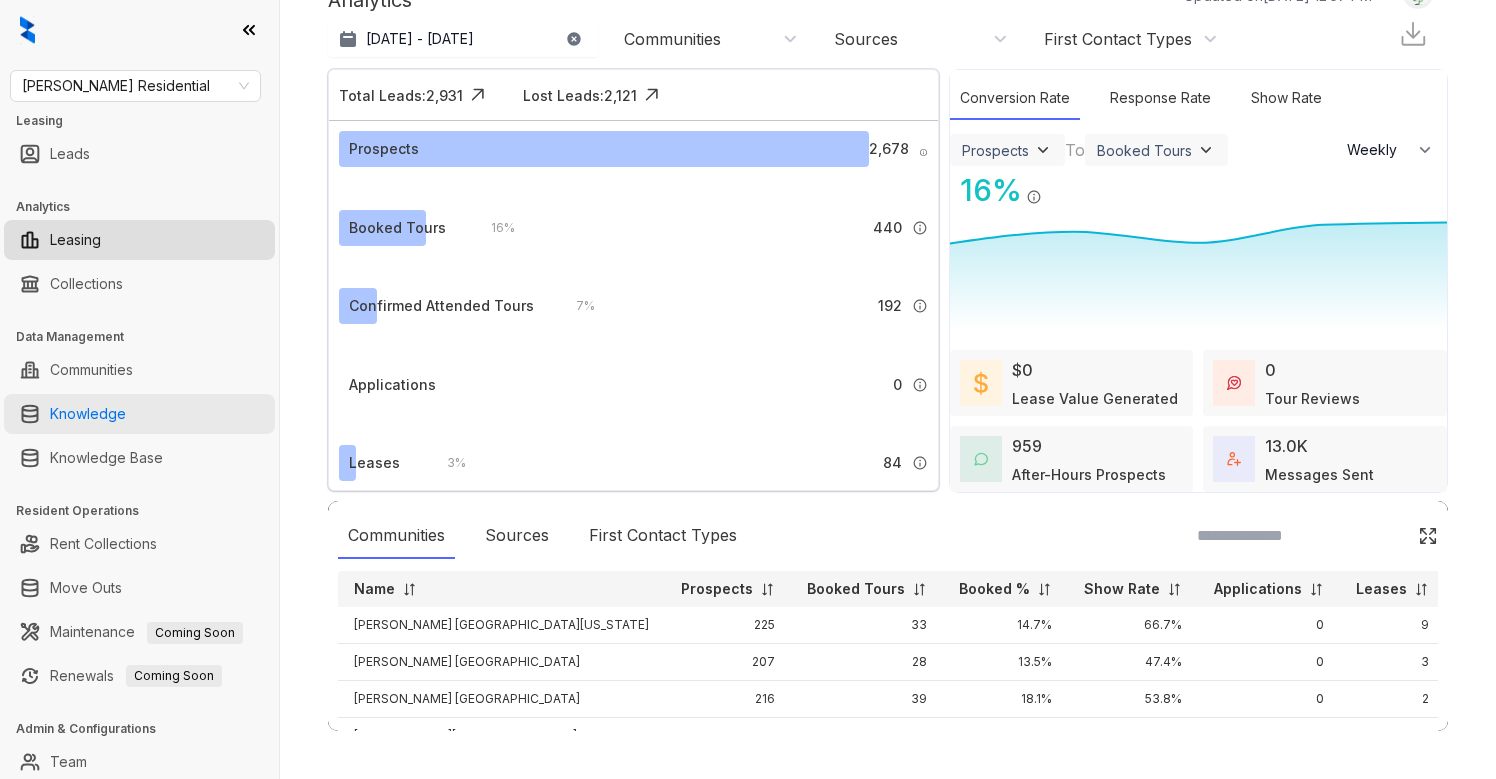 click on "Knowledge" at bounding box center [88, 414] 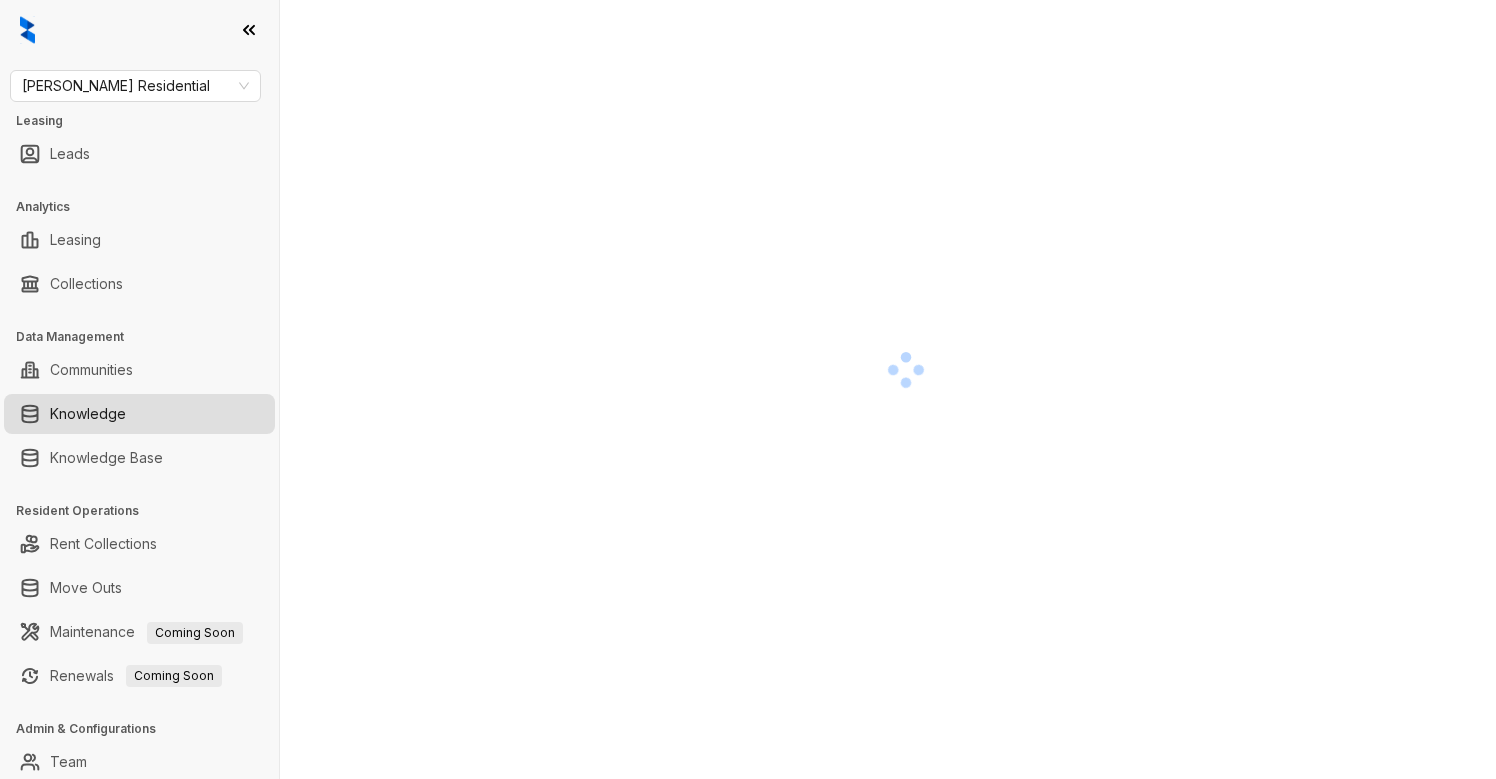 scroll, scrollTop: 0, scrollLeft: 0, axis: both 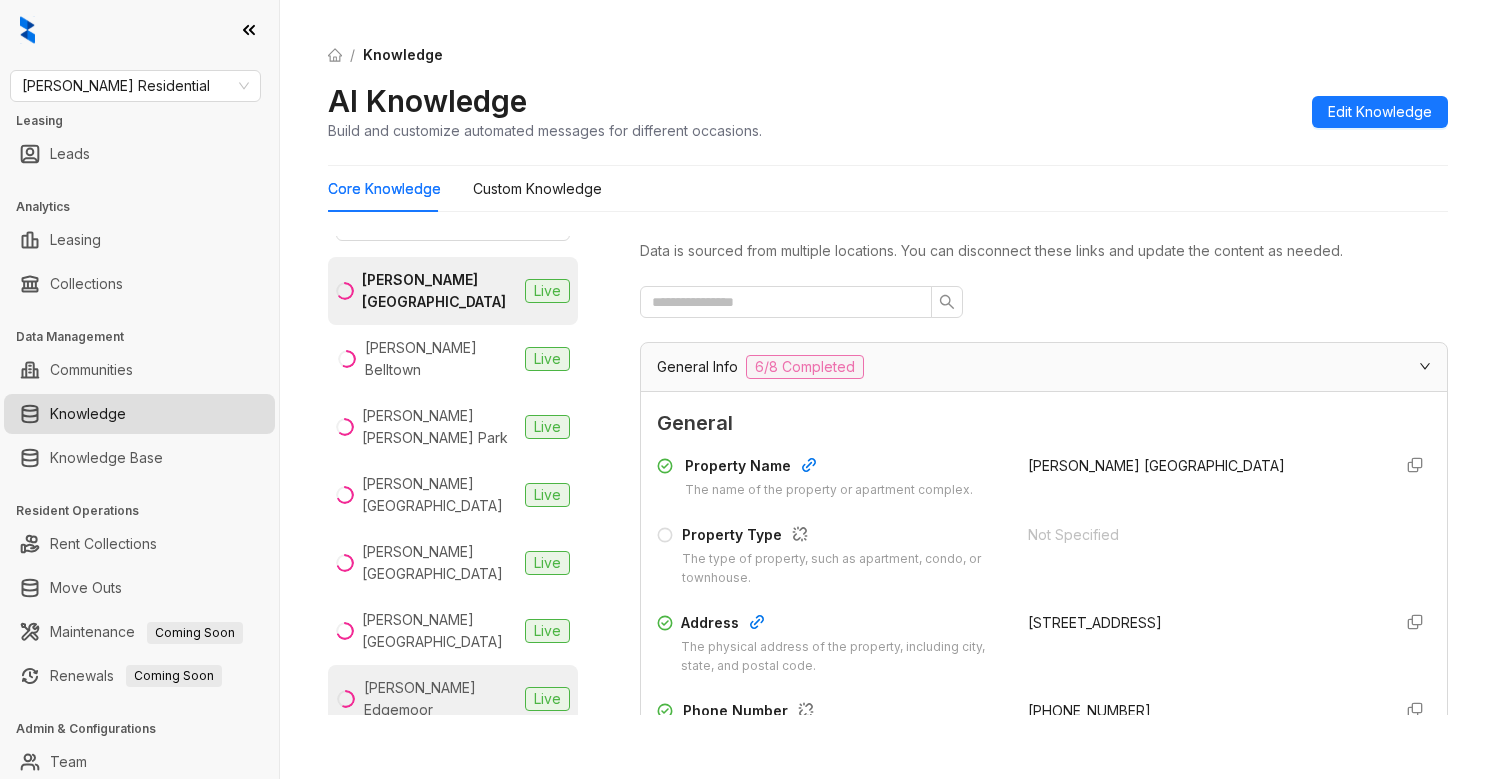 click on "Griffis Edgemoor" at bounding box center (440, 699) 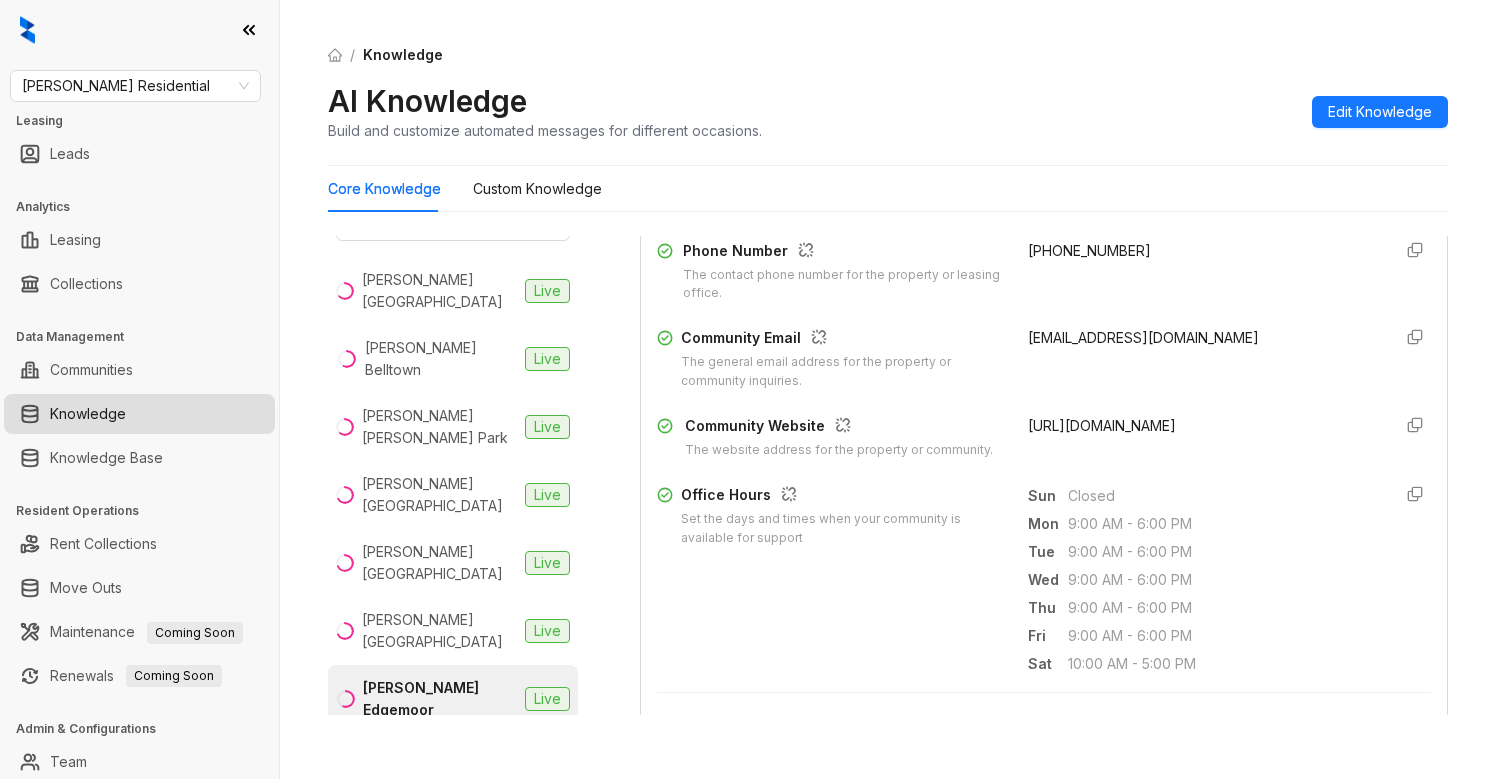 scroll, scrollTop: 486, scrollLeft: 0, axis: vertical 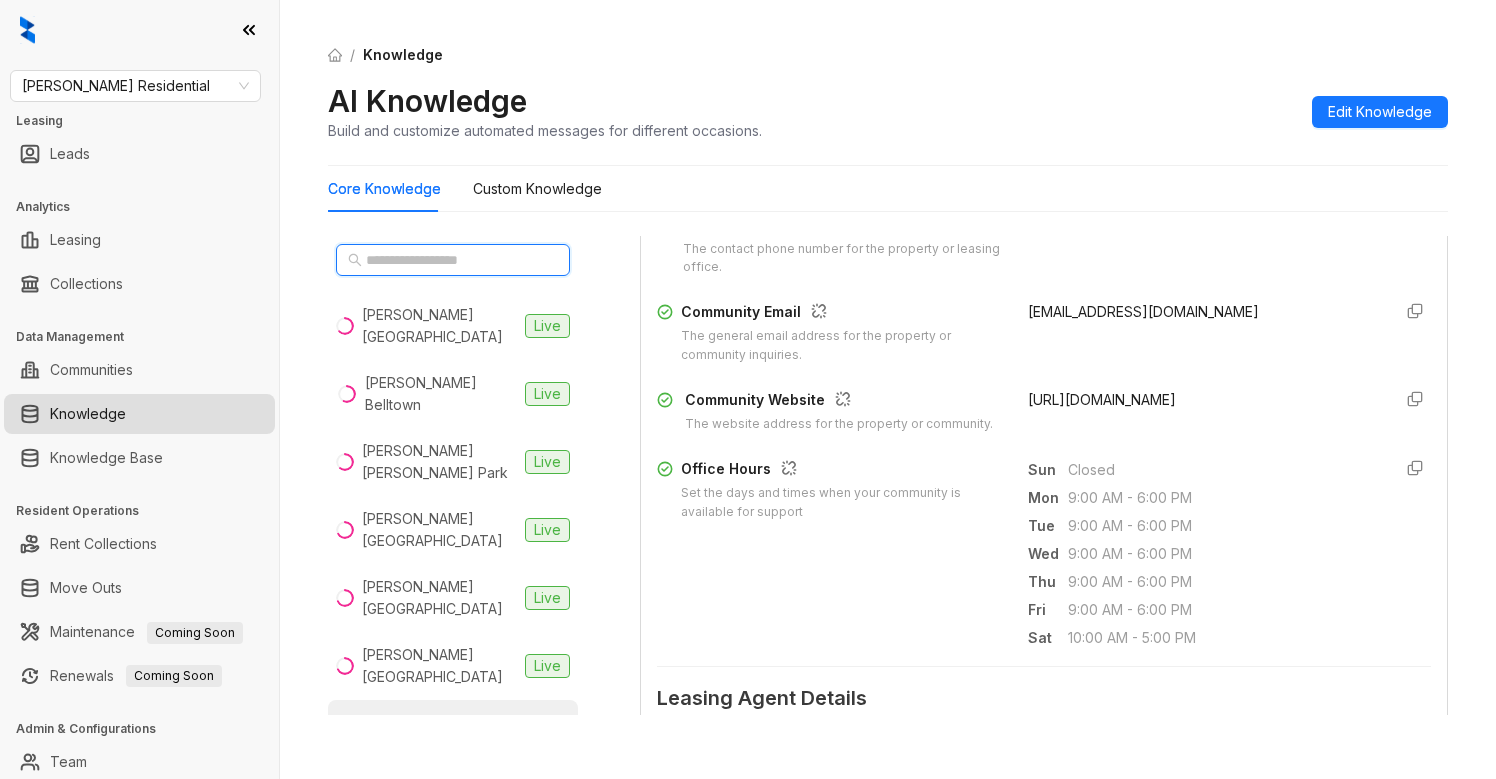 click at bounding box center (454, 260) 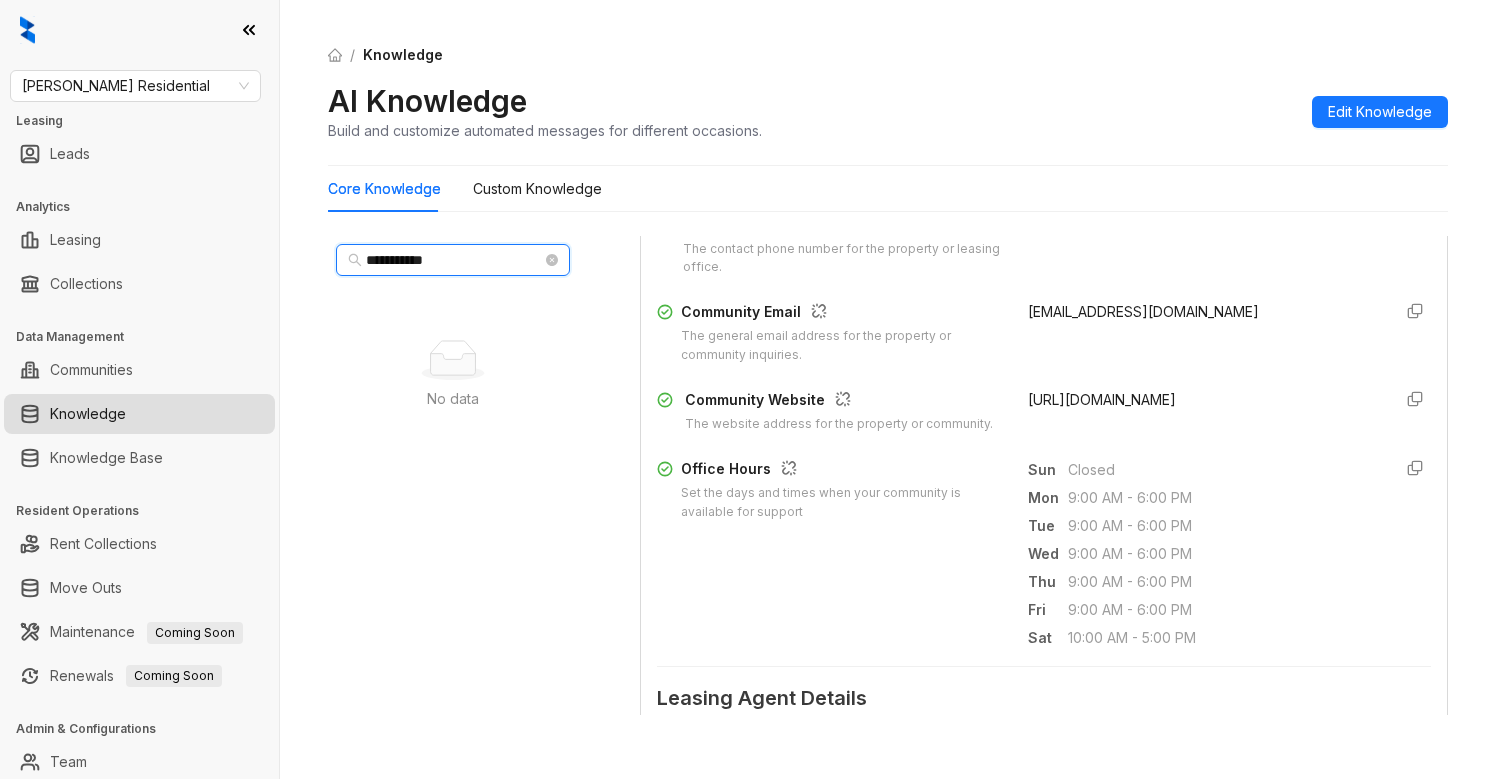type on "**********" 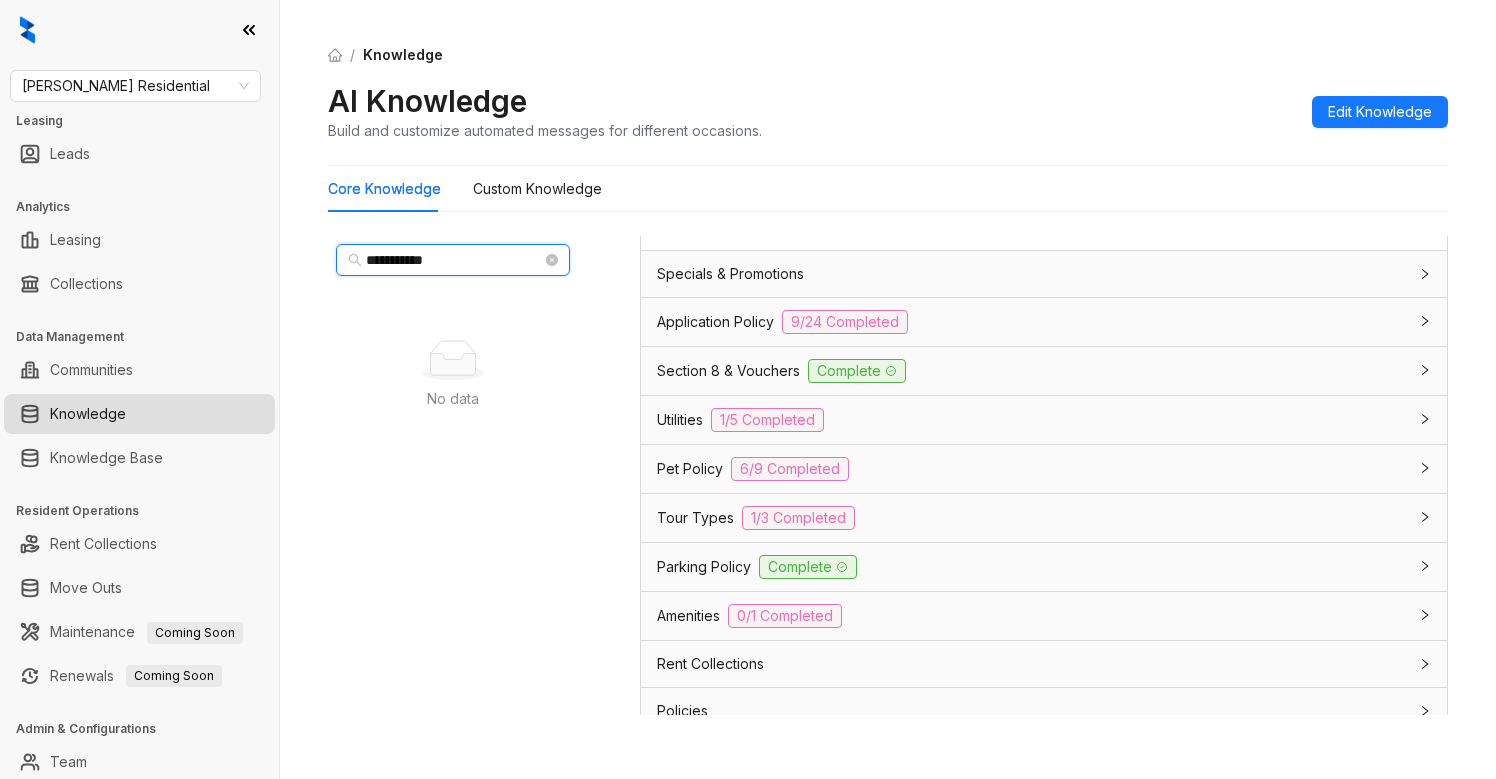 scroll, scrollTop: 1399, scrollLeft: 0, axis: vertical 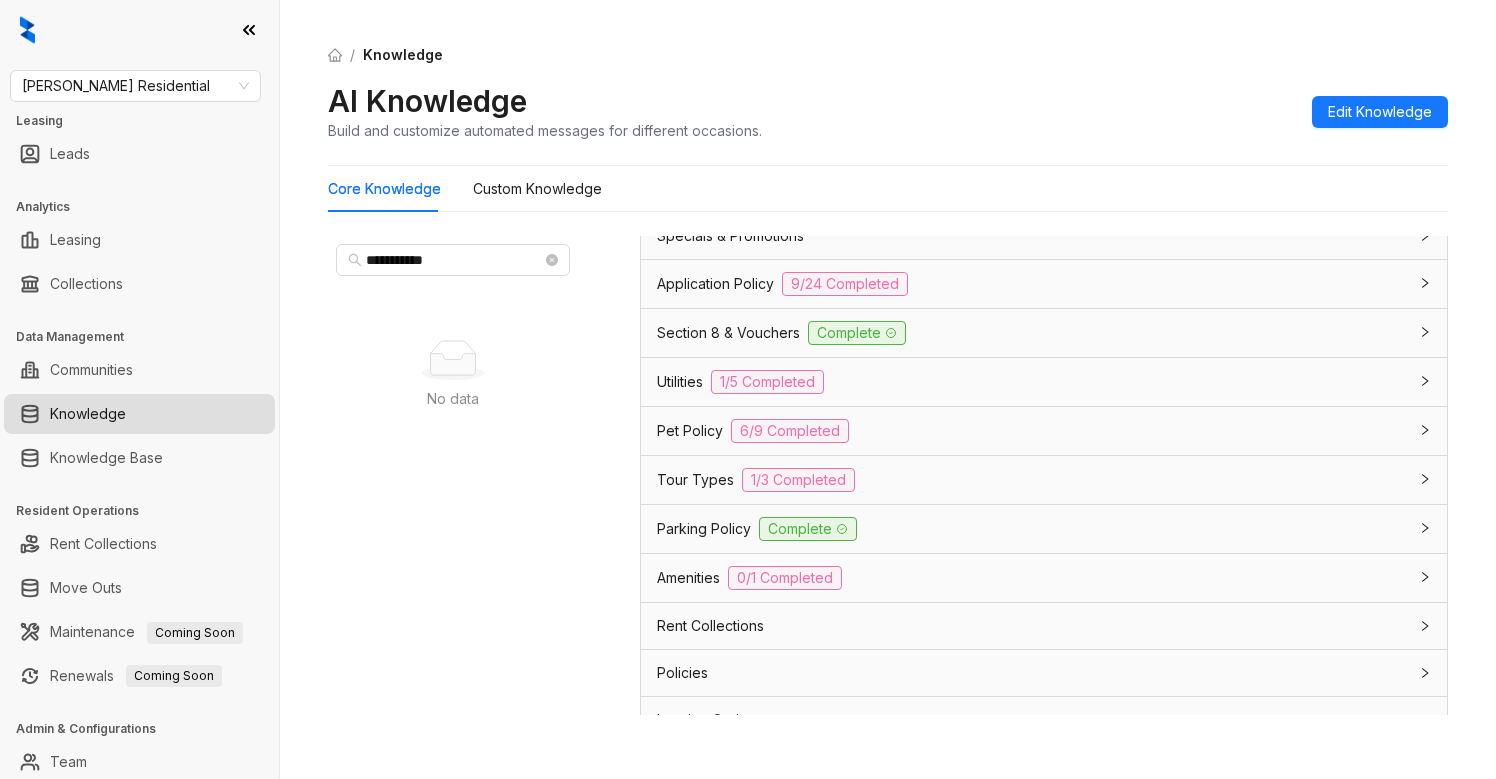 click on "Pet Policy 6/9 Completed" at bounding box center [1032, 431] 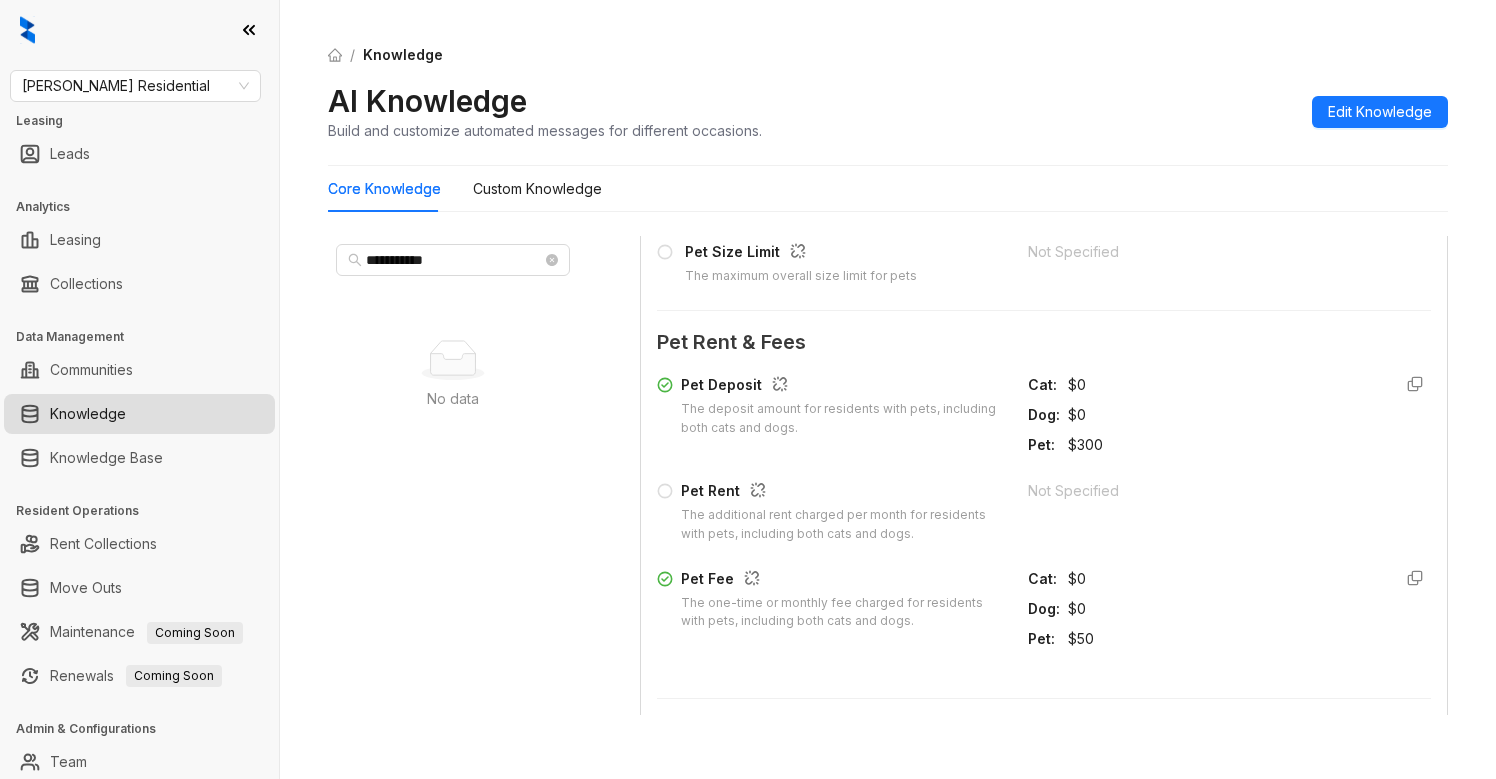 scroll, scrollTop: 2033, scrollLeft: 0, axis: vertical 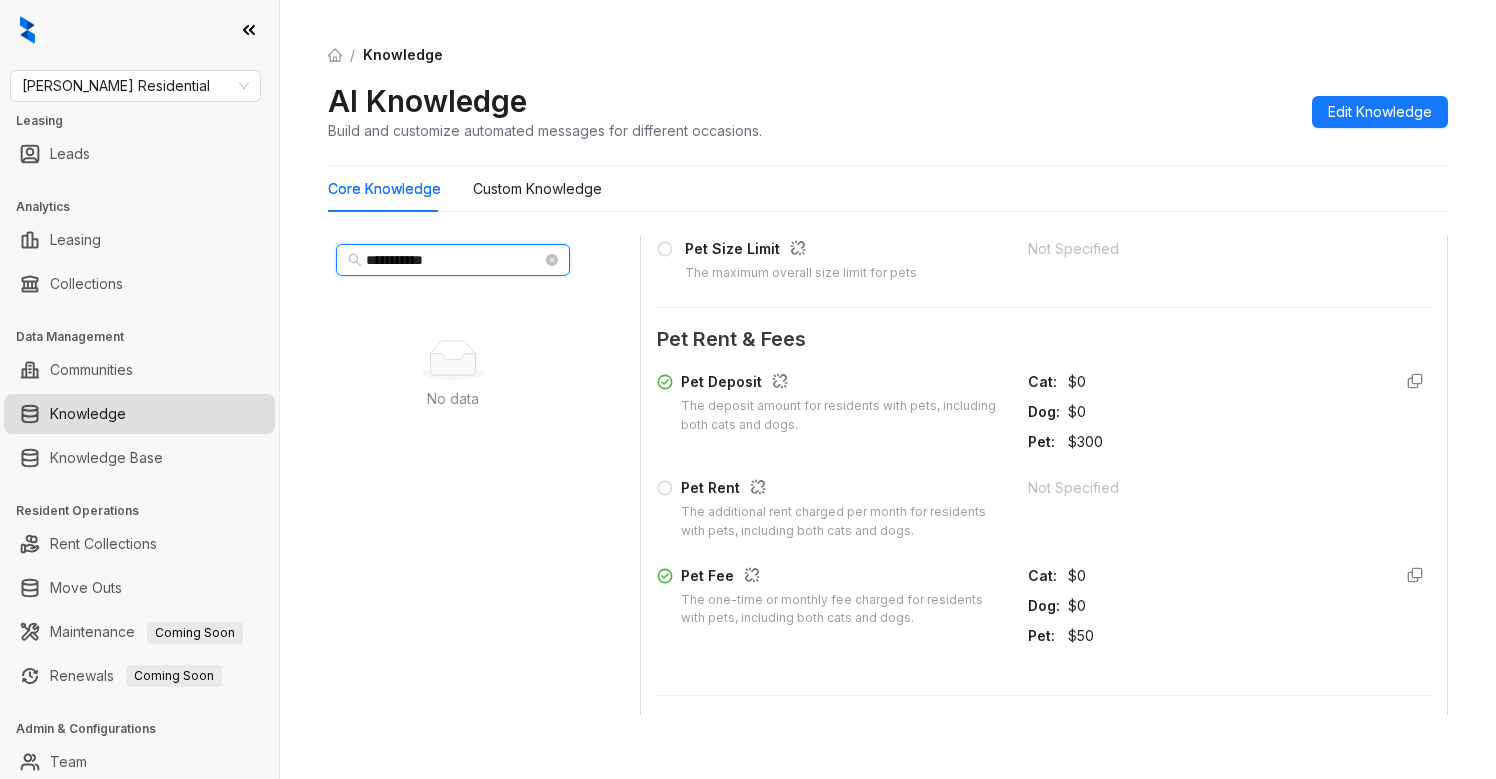 click on "**********" at bounding box center (454, 260) 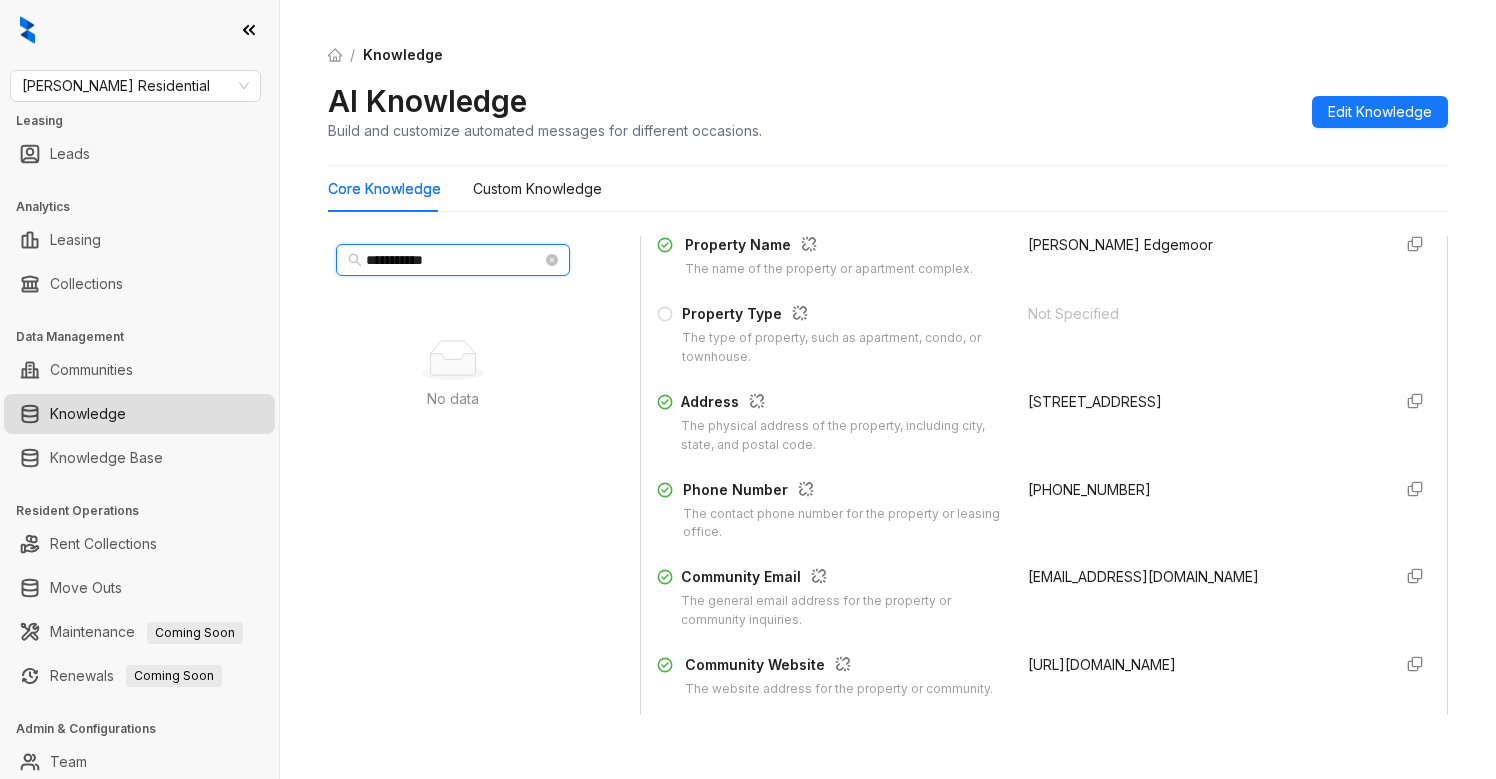 scroll, scrollTop: 0, scrollLeft: 0, axis: both 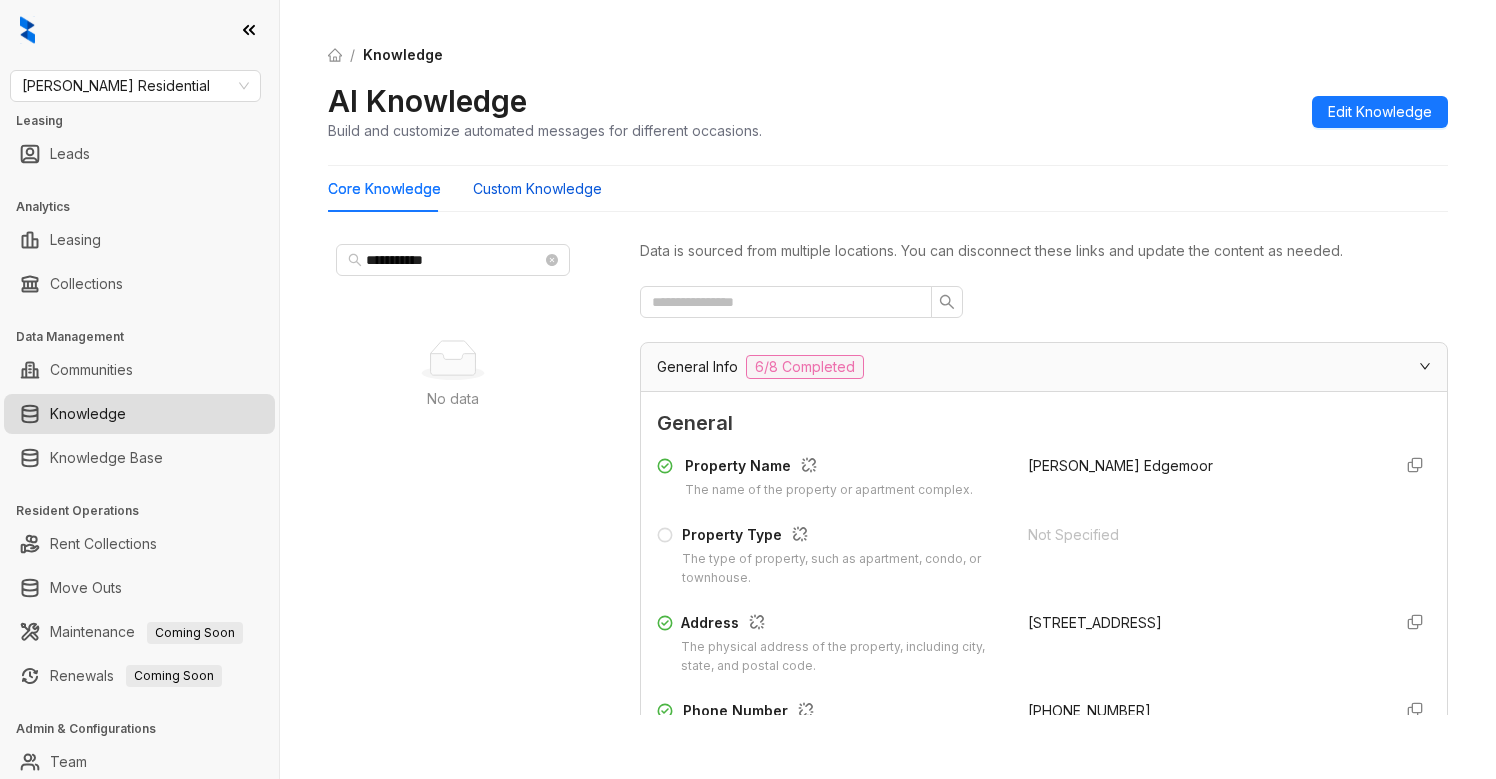click on "Custom Knowledge" at bounding box center (537, 189) 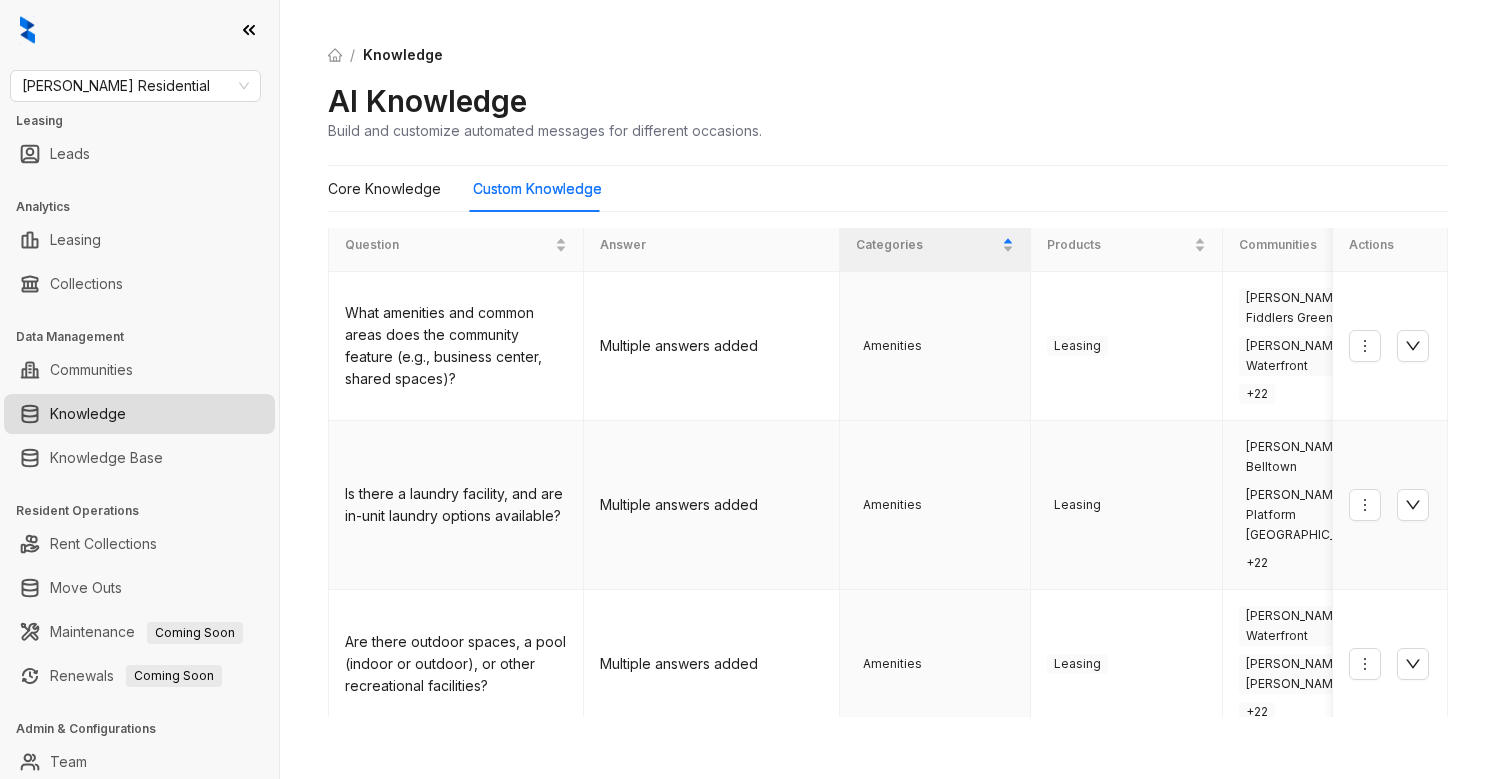 scroll, scrollTop: 91, scrollLeft: 0, axis: vertical 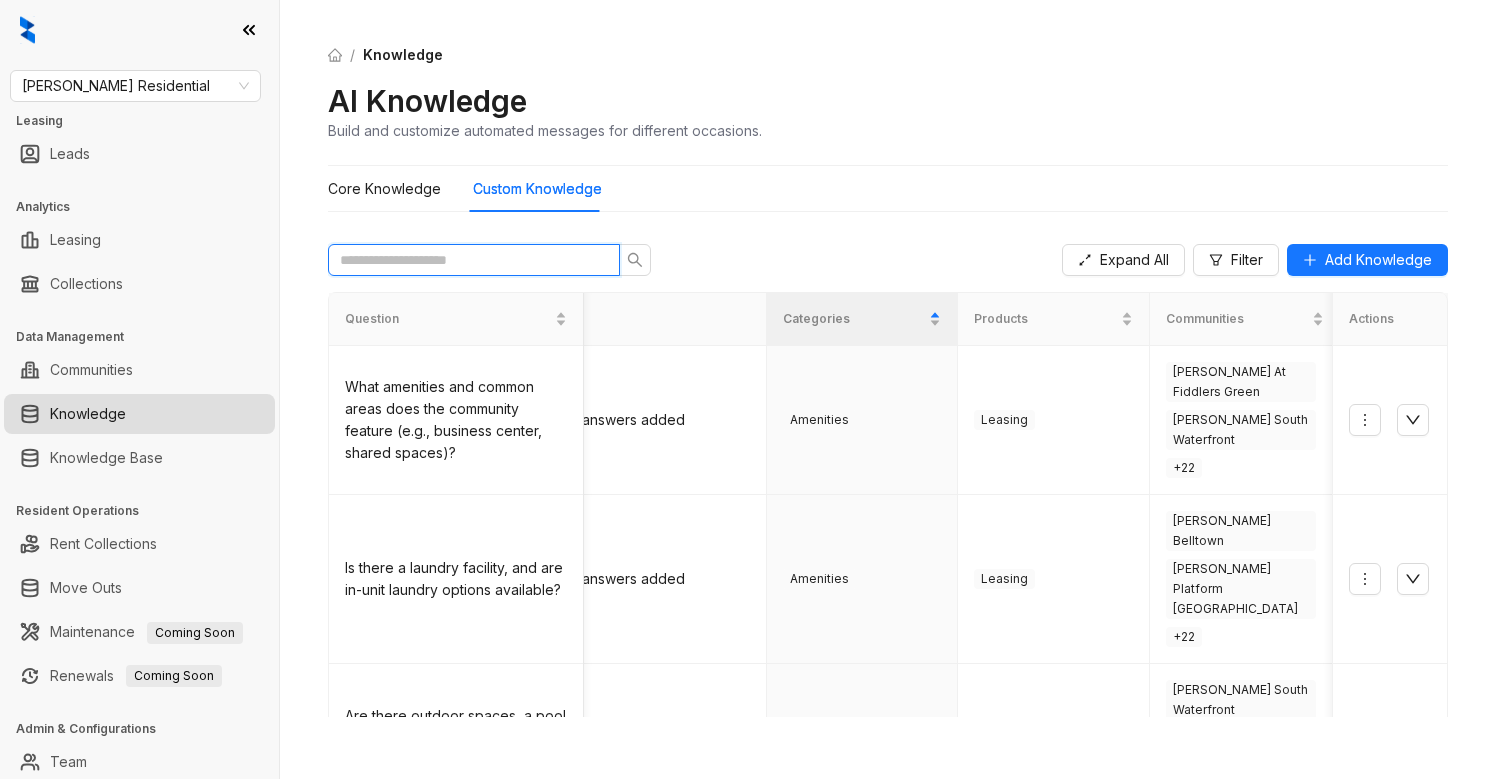 click at bounding box center (466, 260) 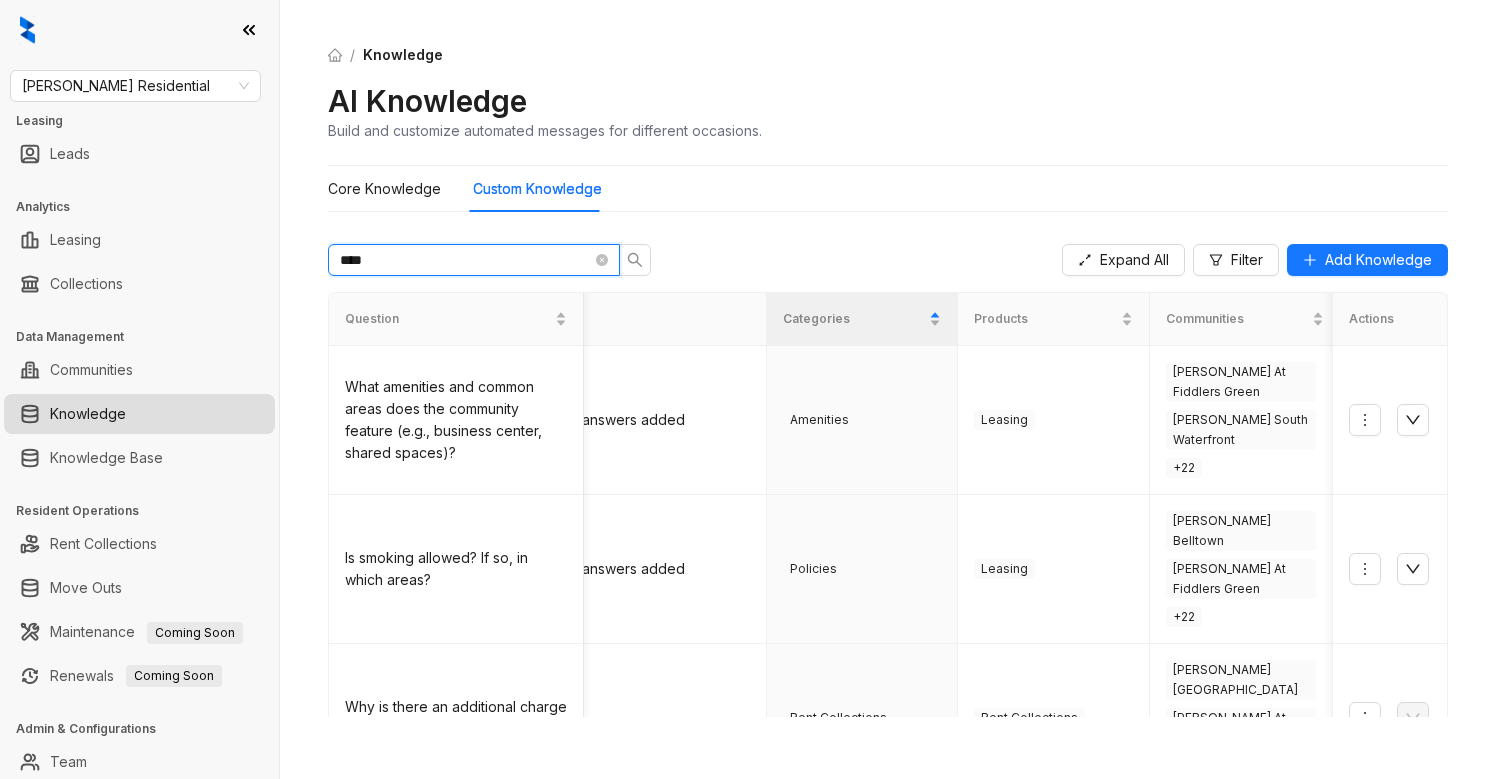 type on "****" 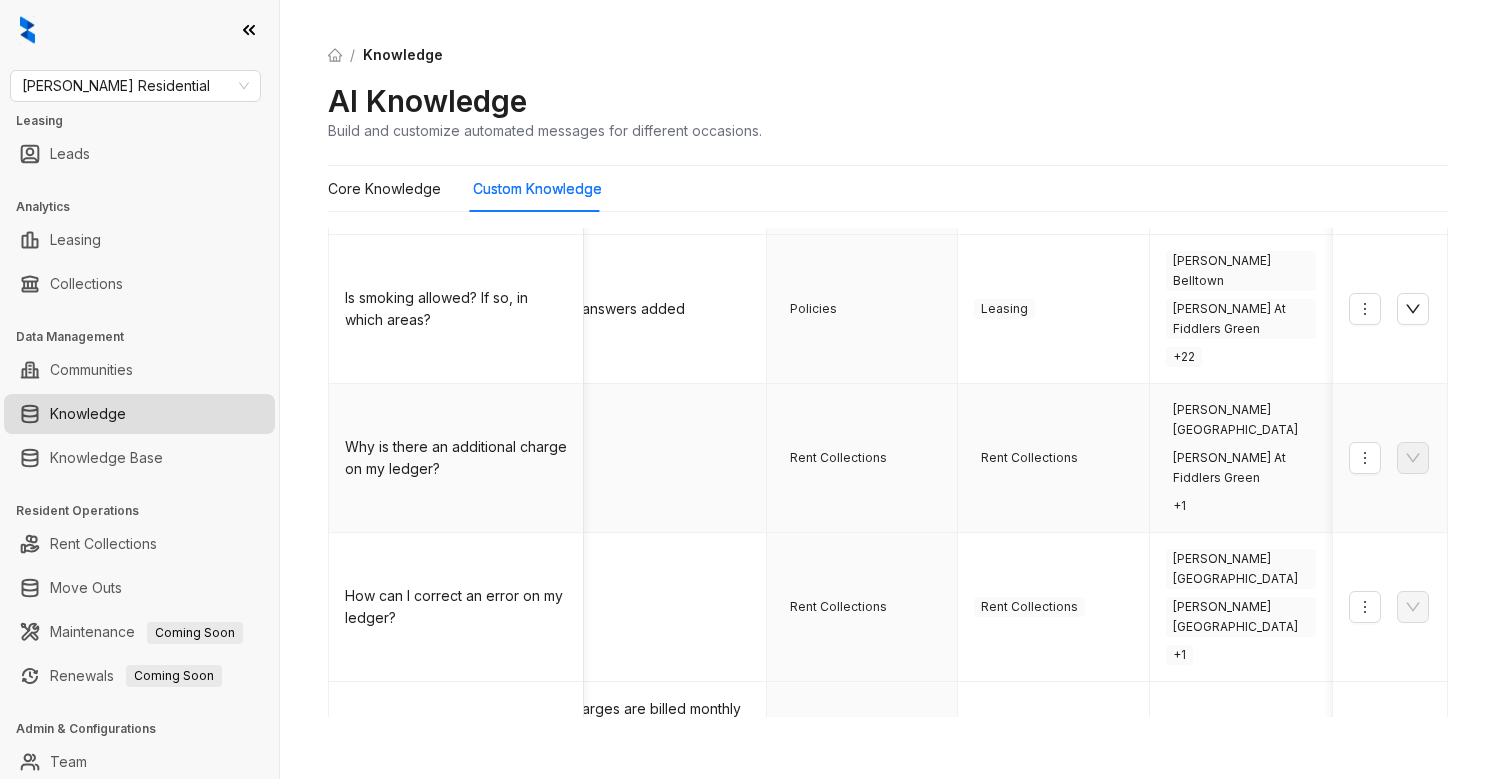 scroll, scrollTop: 0, scrollLeft: 0, axis: both 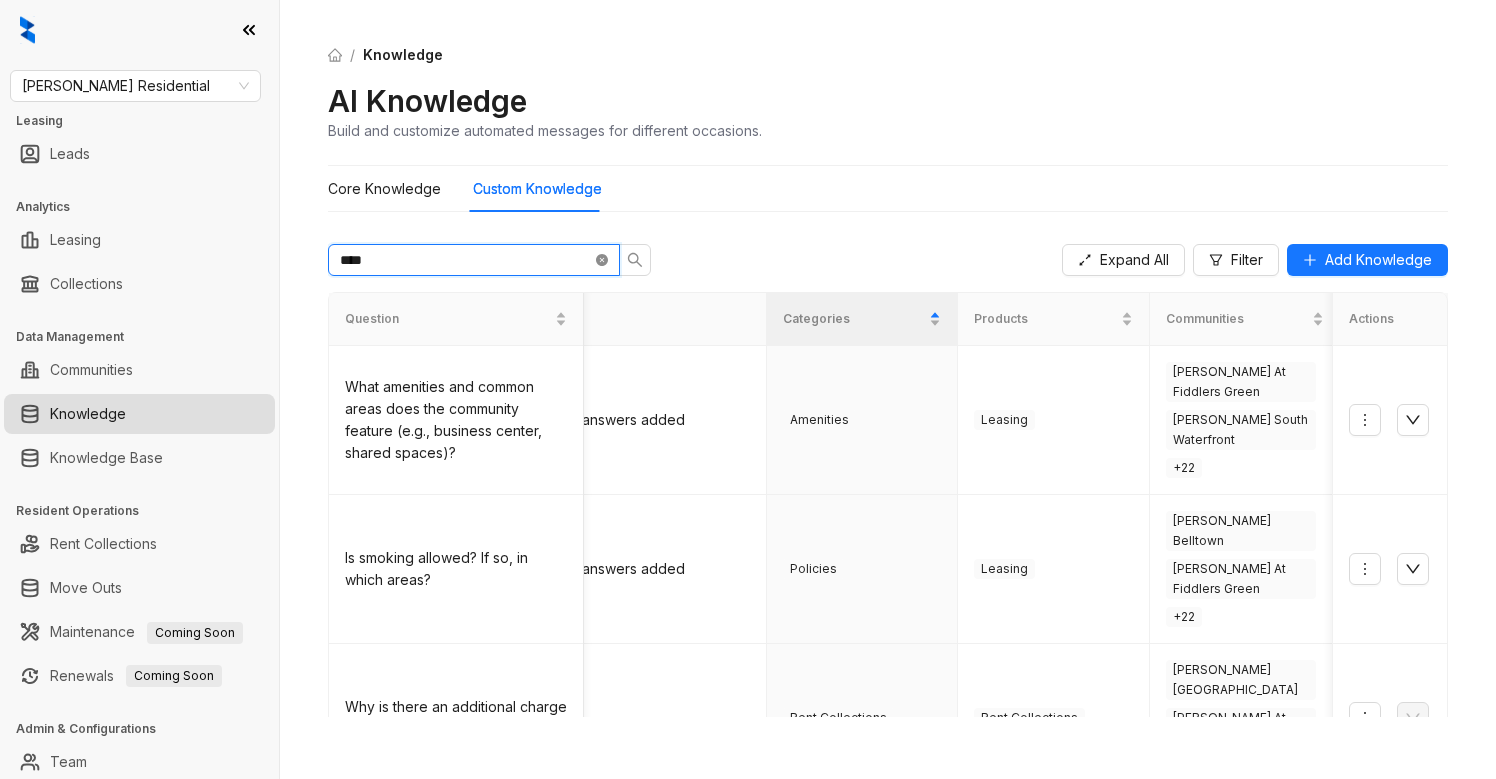 click 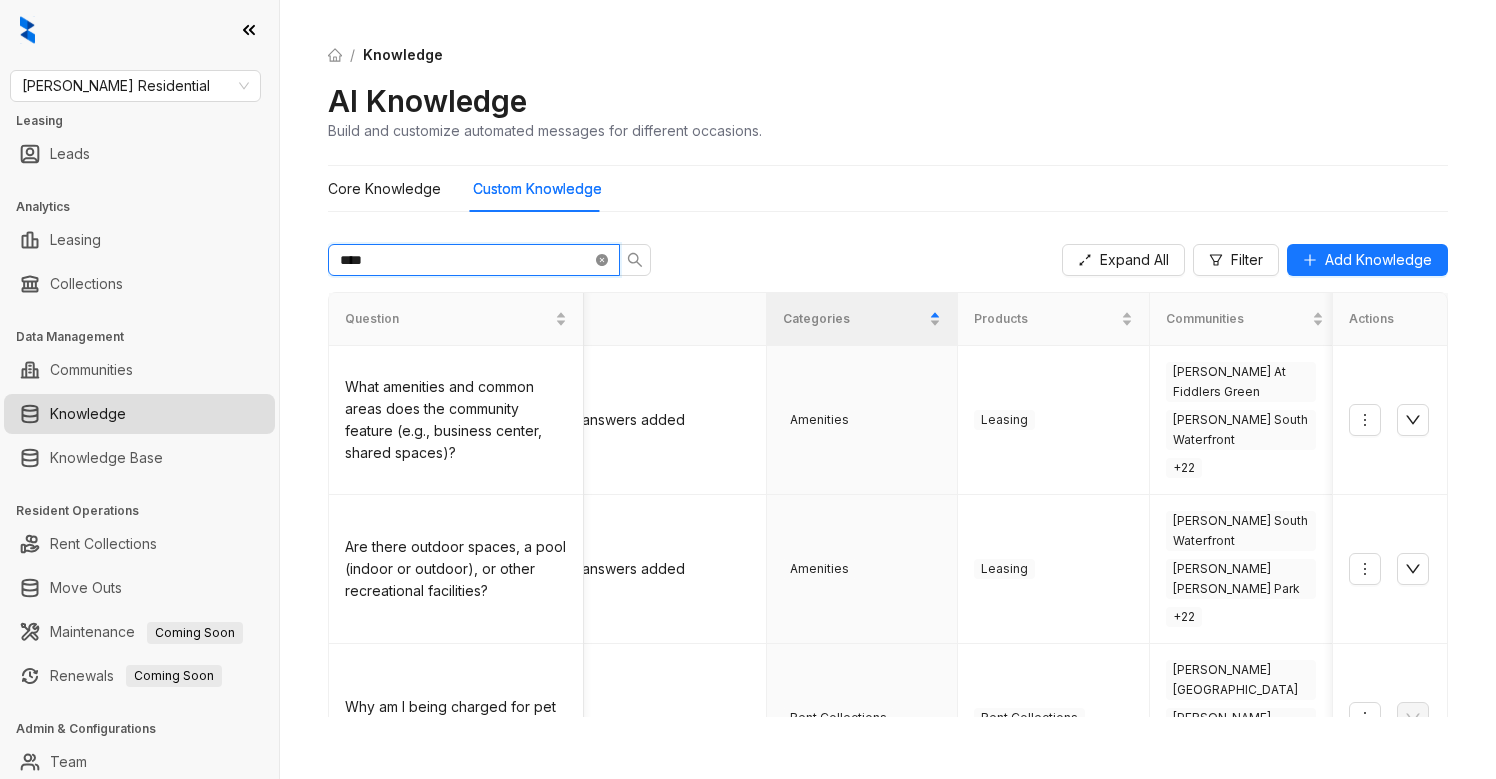 type on "***" 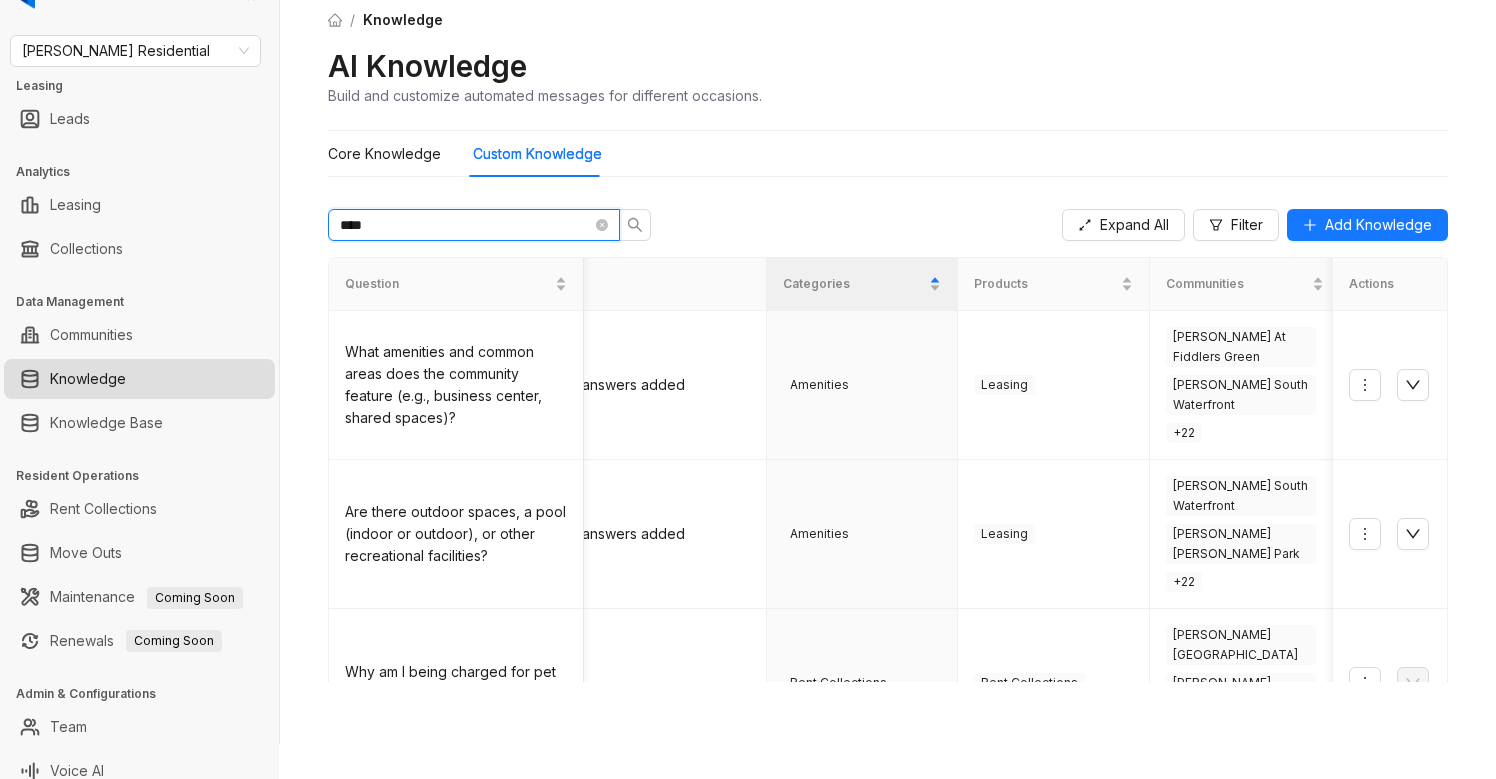 scroll, scrollTop: 51, scrollLeft: 0, axis: vertical 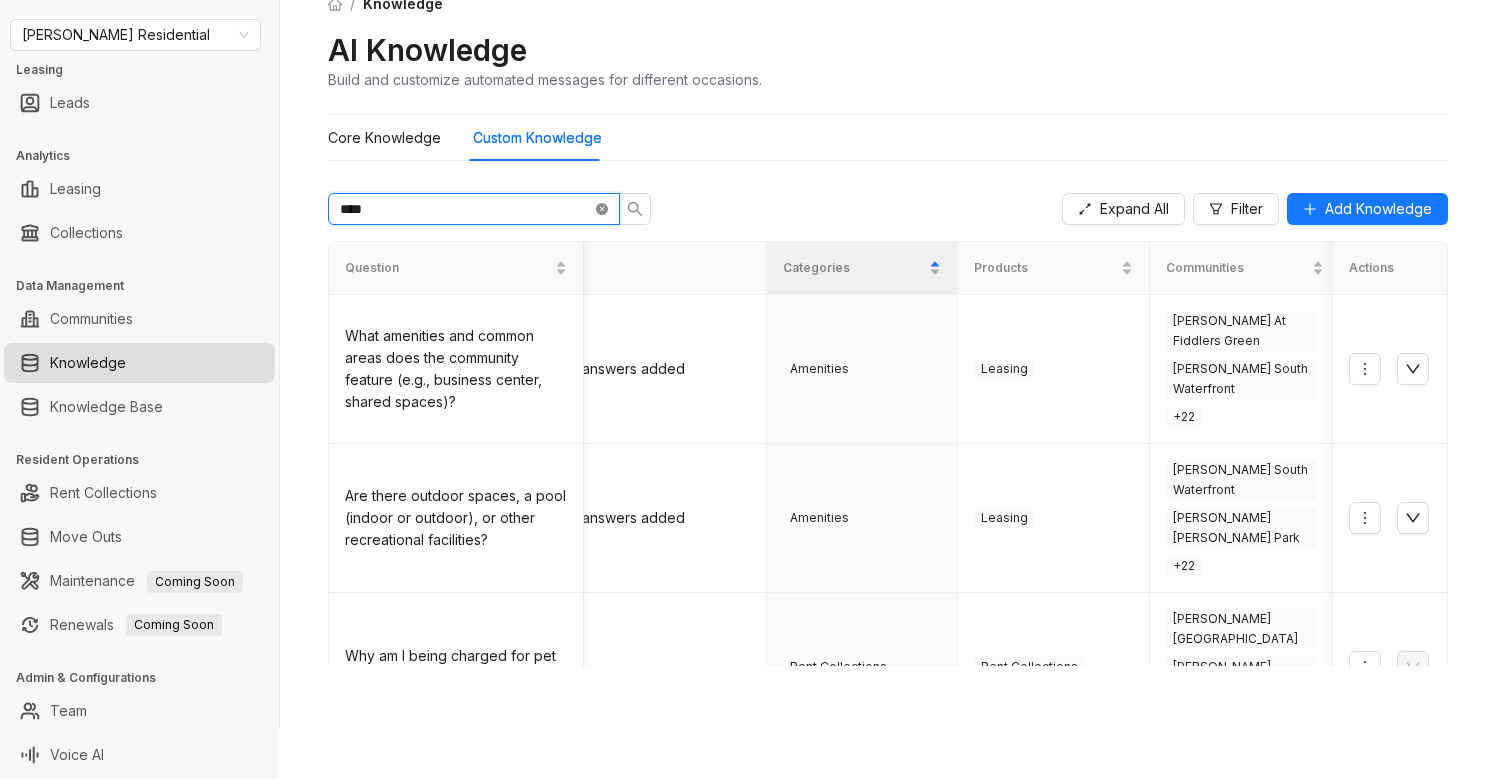 click 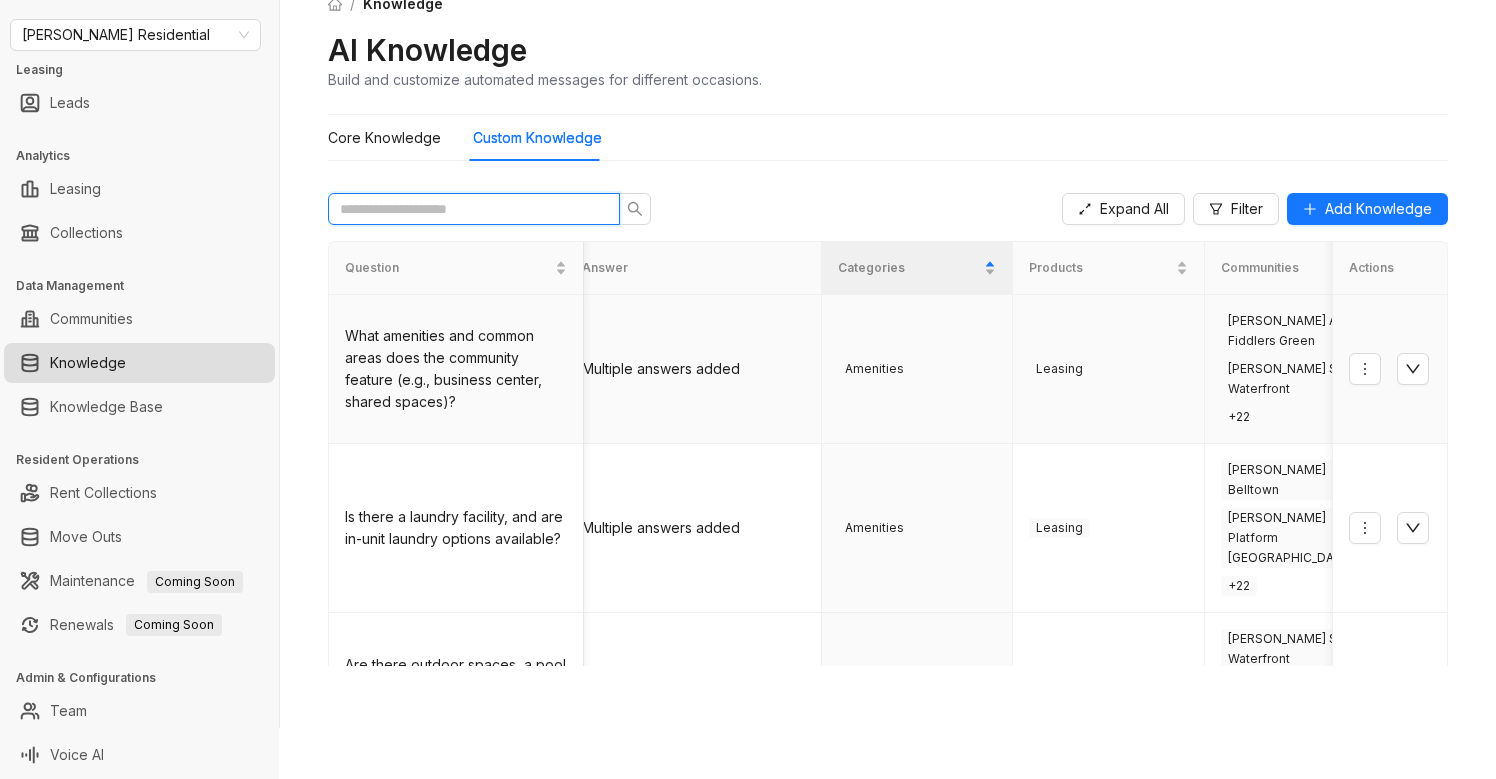 scroll, scrollTop: 0, scrollLeft: 0, axis: both 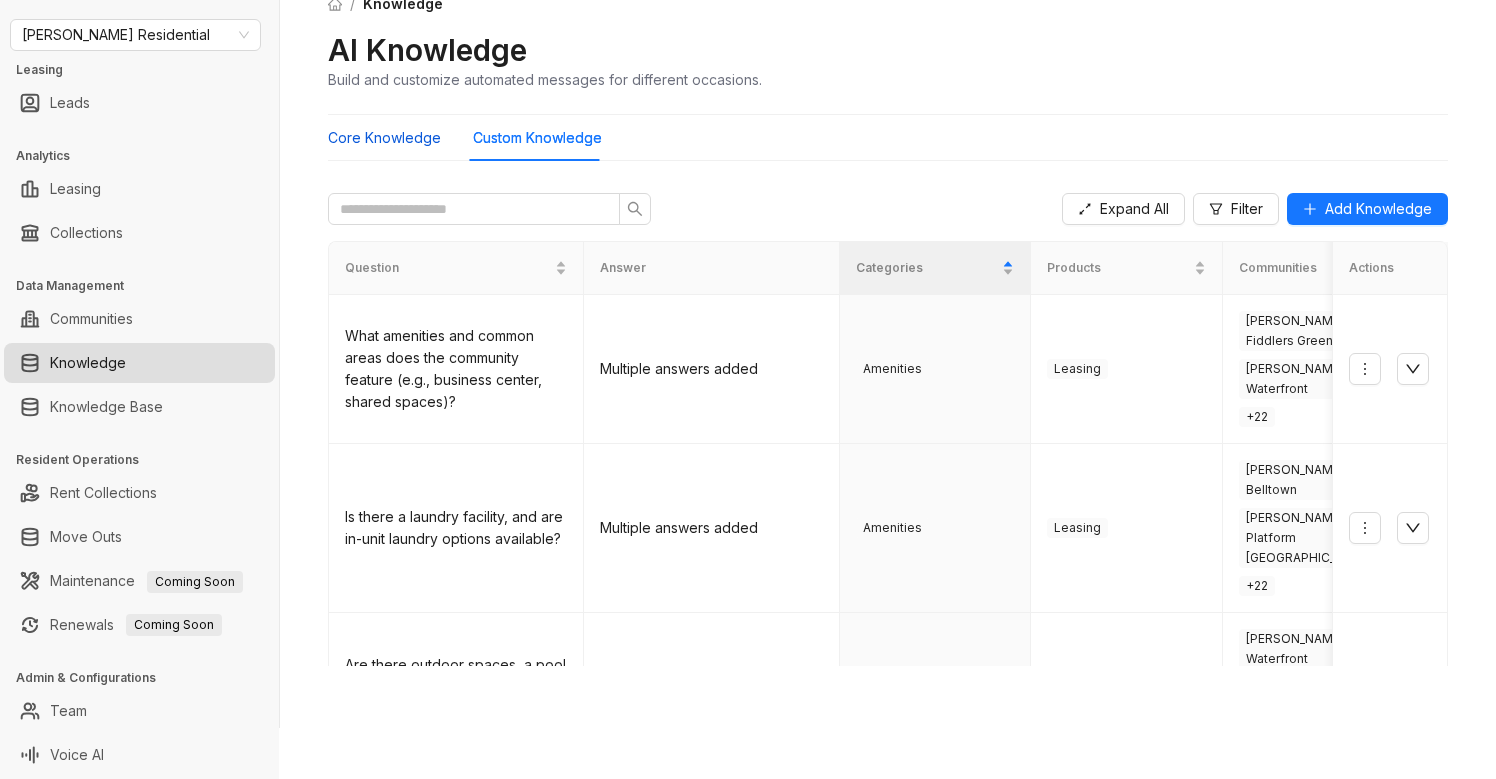 click on "Core Knowledge" at bounding box center (384, 138) 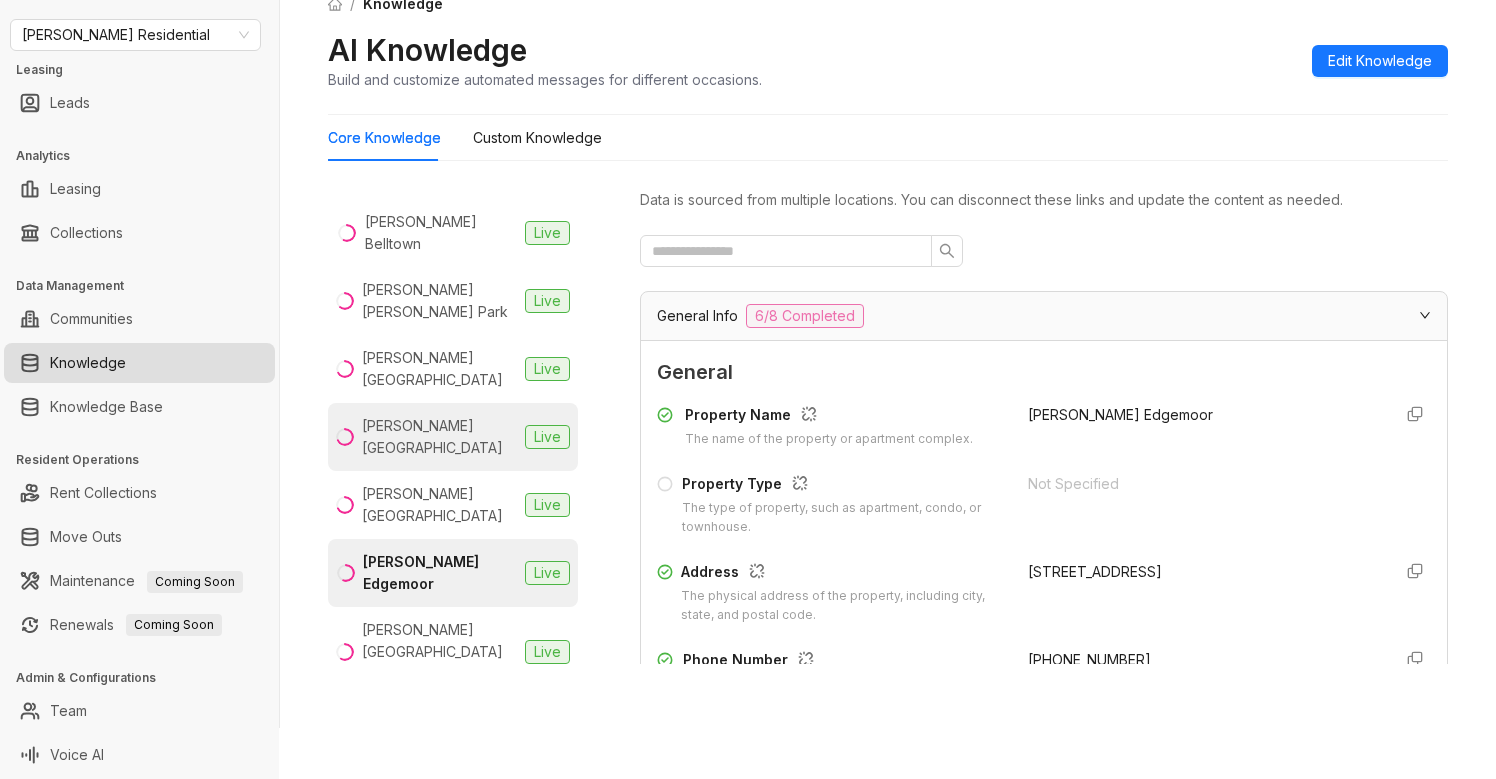 scroll, scrollTop: 112, scrollLeft: 0, axis: vertical 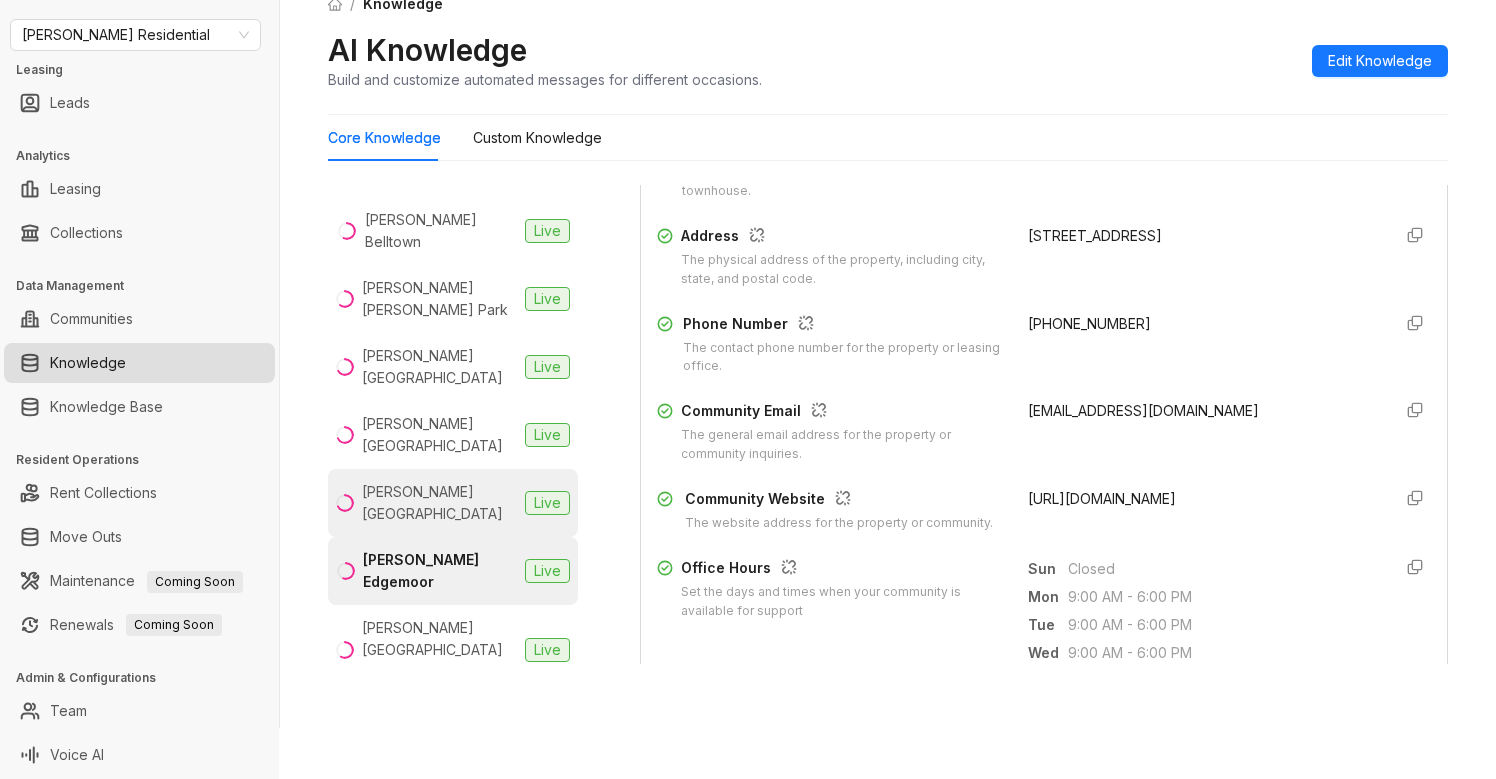 click on "Griffis East Village" at bounding box center (439, 503) 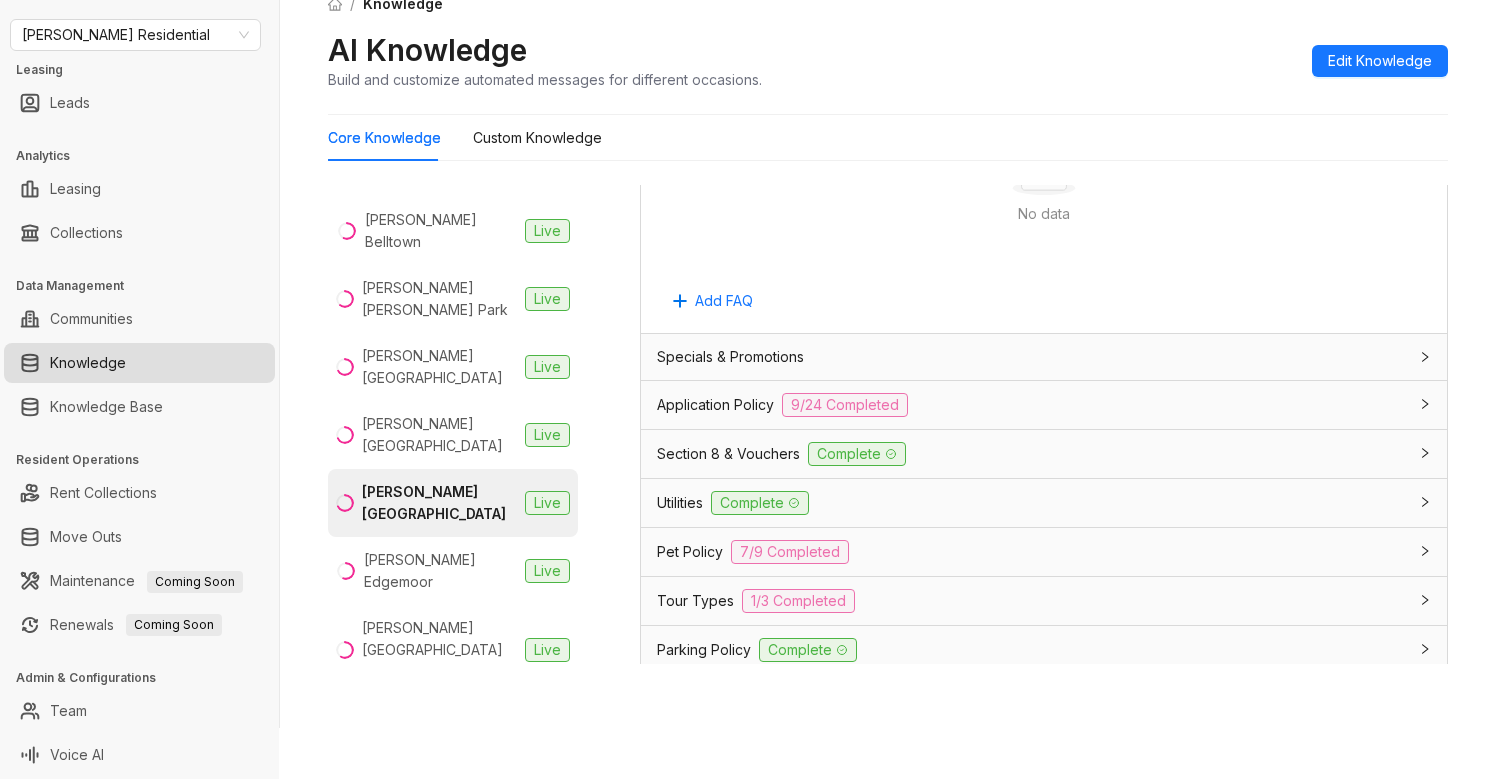 scroll, scrollTop: 1264, scrollLeft: 0, axis: vertical 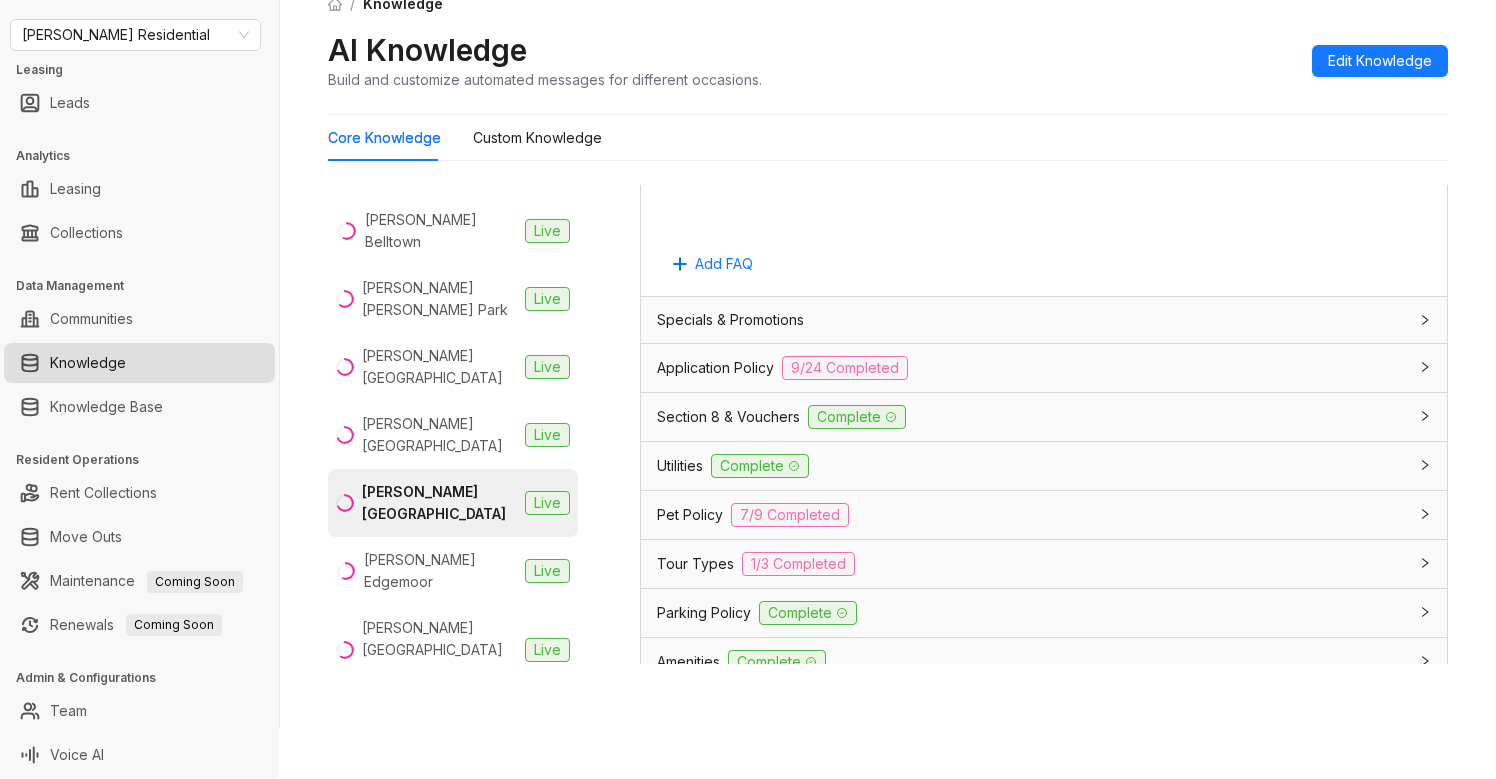 click on "Pet Policy 7/9 Completed" at bounding box center (1032, 515) 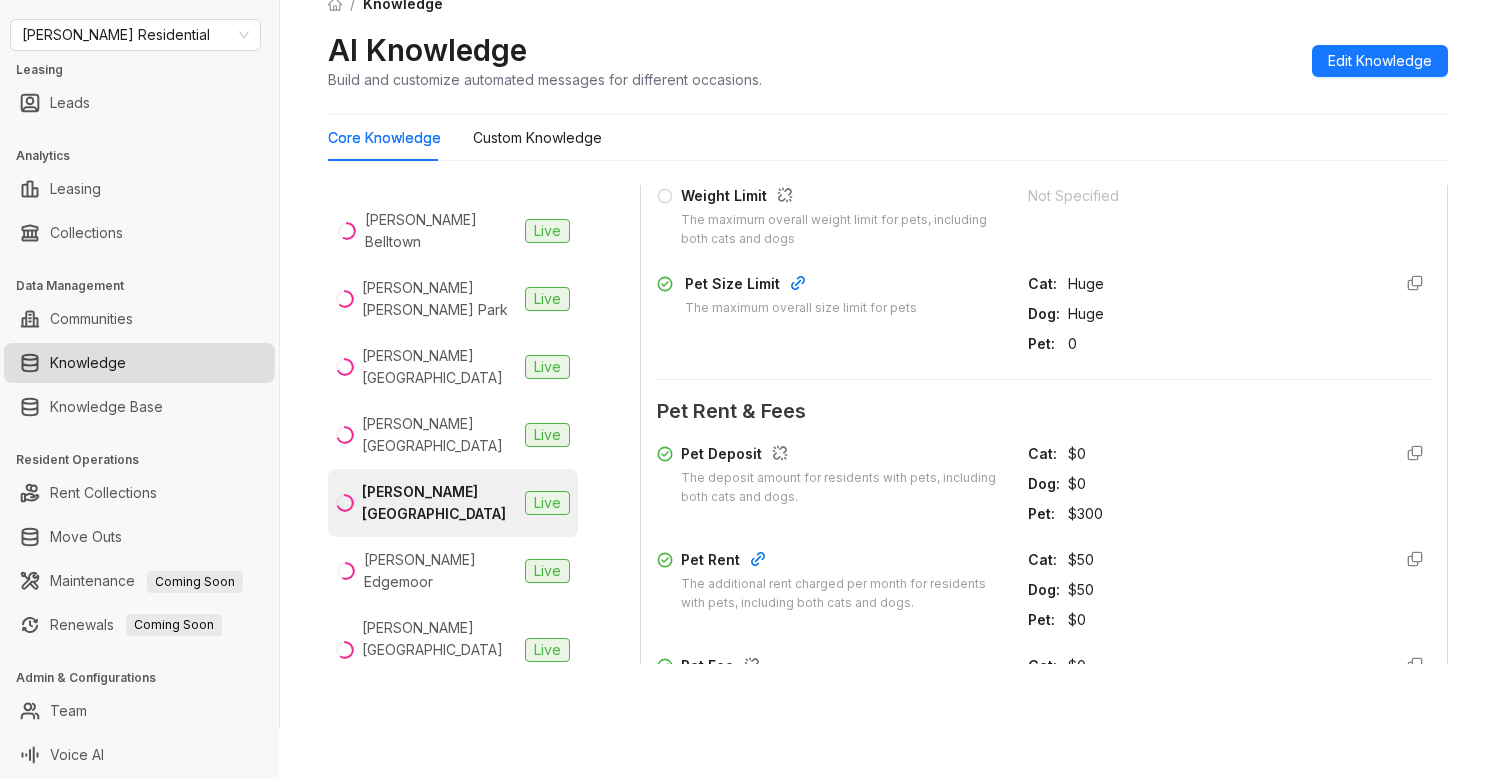 scroll, scrollTop: 1933, scrollLeft: 0, axis: vertical 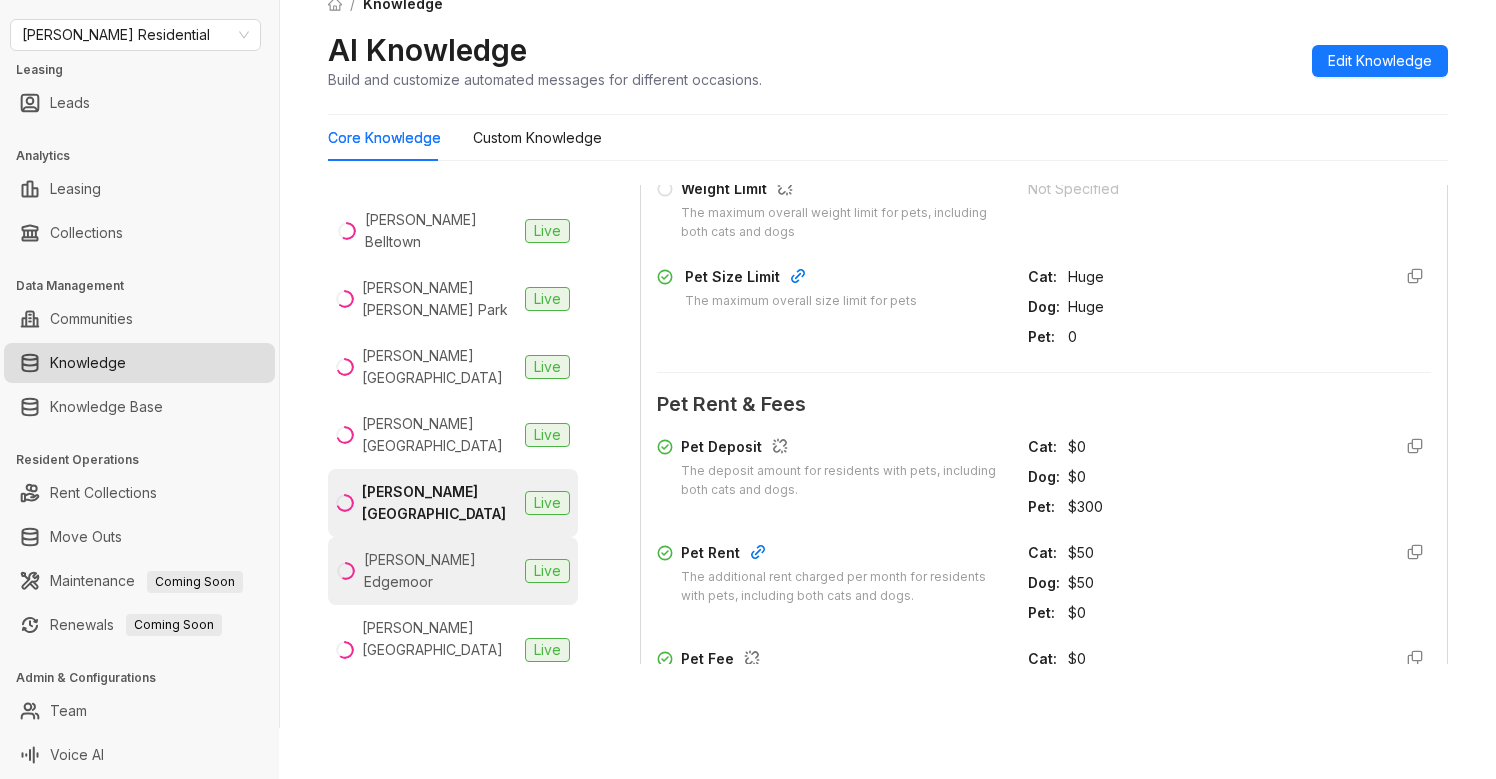 click on "Griffis Edgemoor" at bounding box center [440, 571] 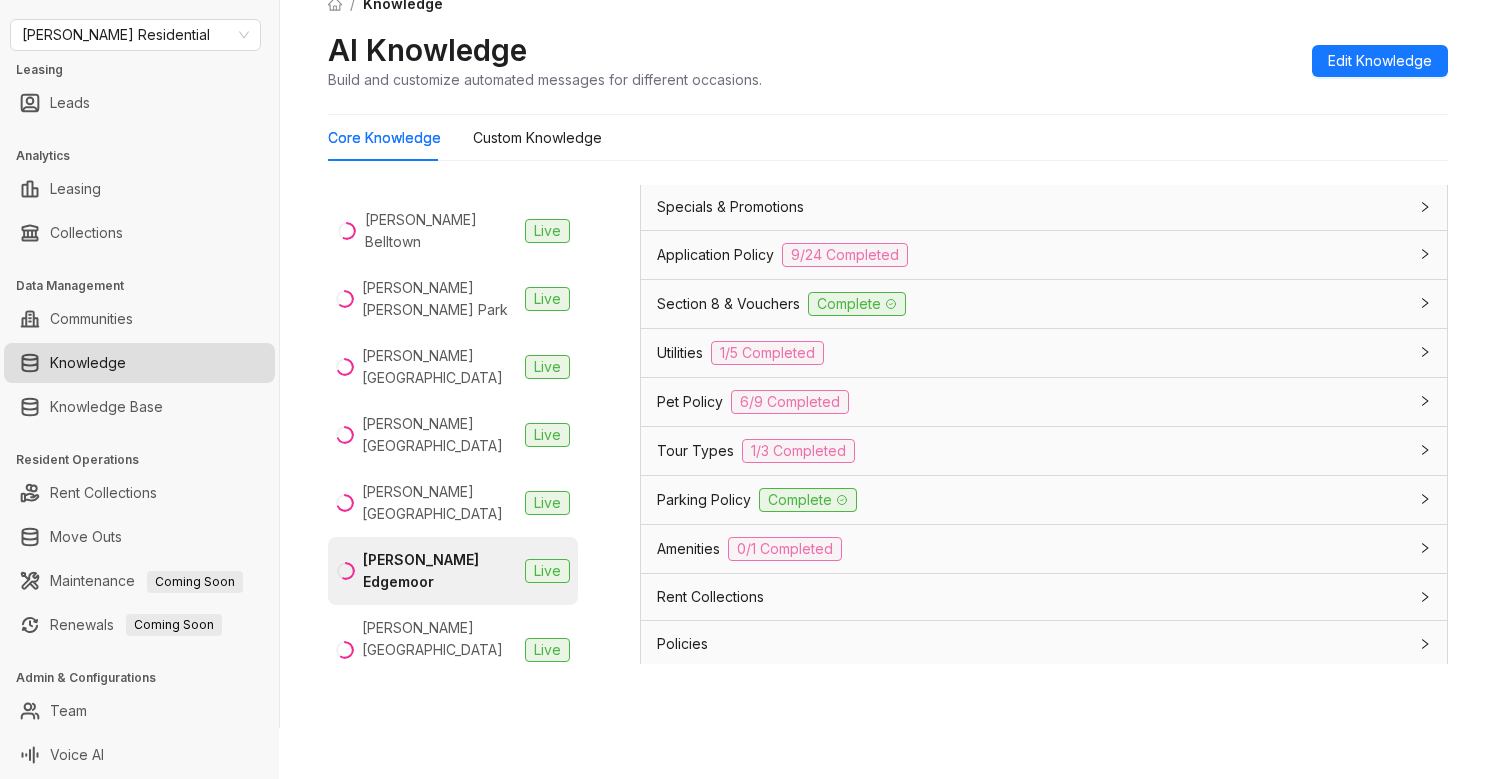 scroll, scrollTop: 1379, scrollLeft: 0, axis: vertical 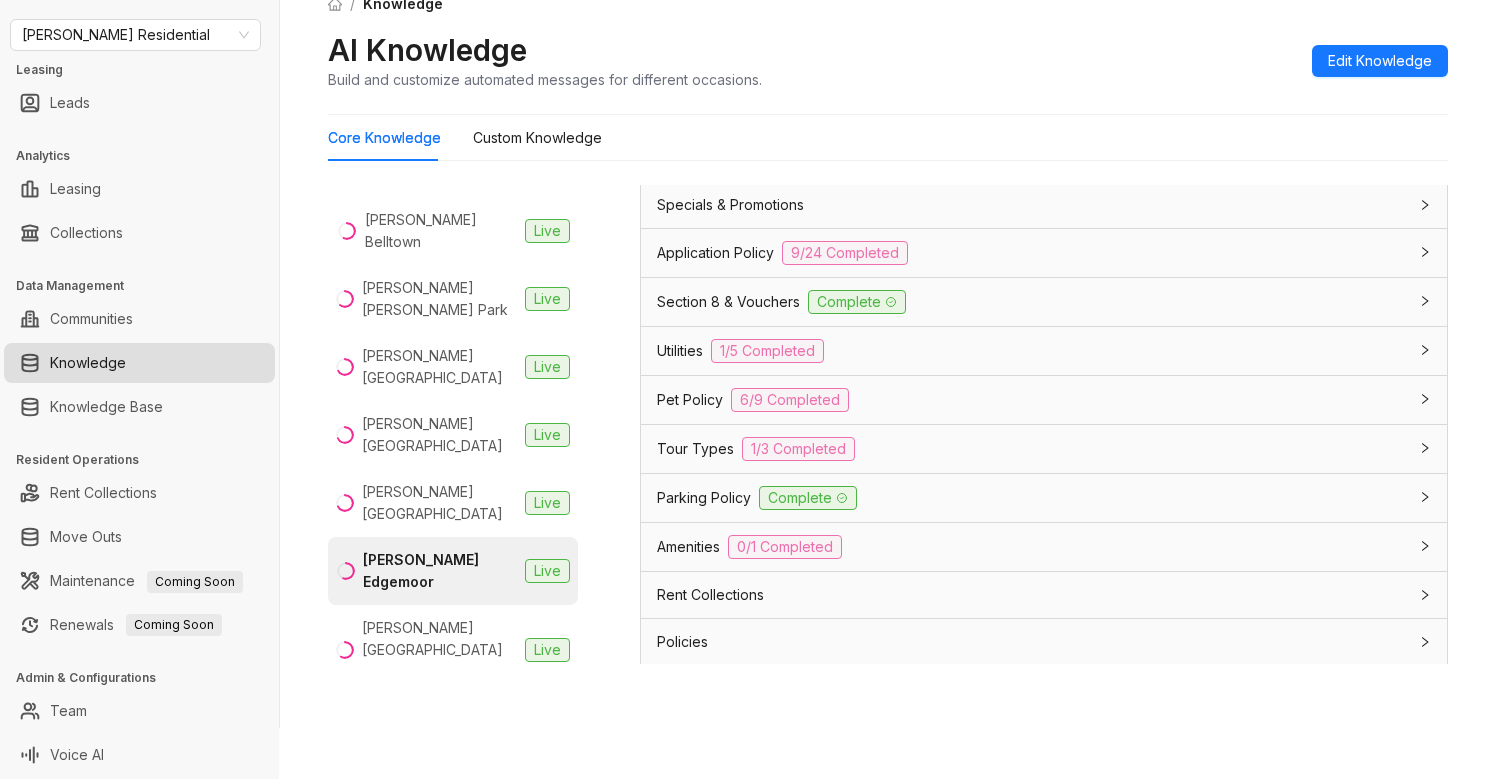 click on "Pet Policy 6/9 Completed" at bounding box center (1032, 400) 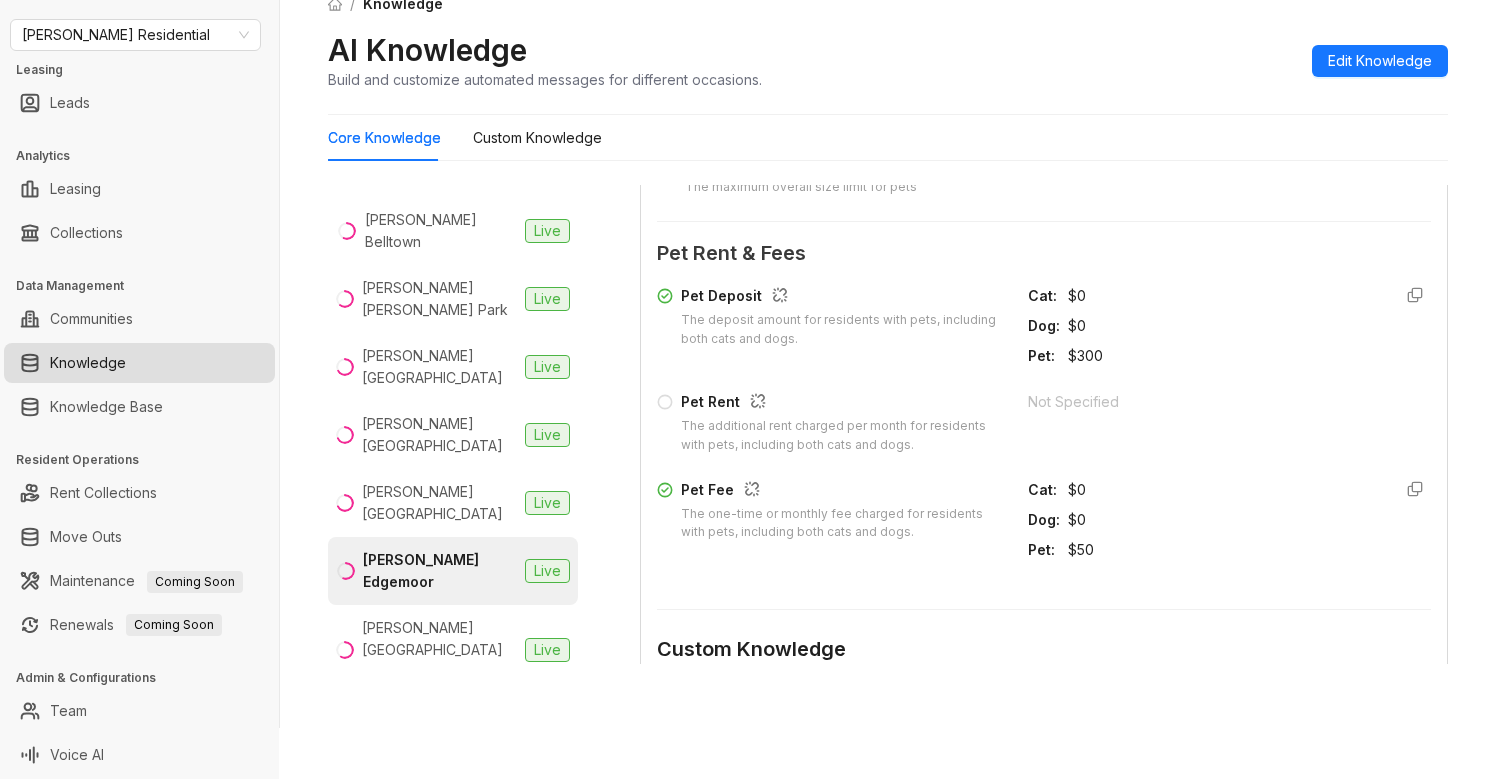 scroll, scrollTop: 2058, scrollLeft: 0, axis: vertical 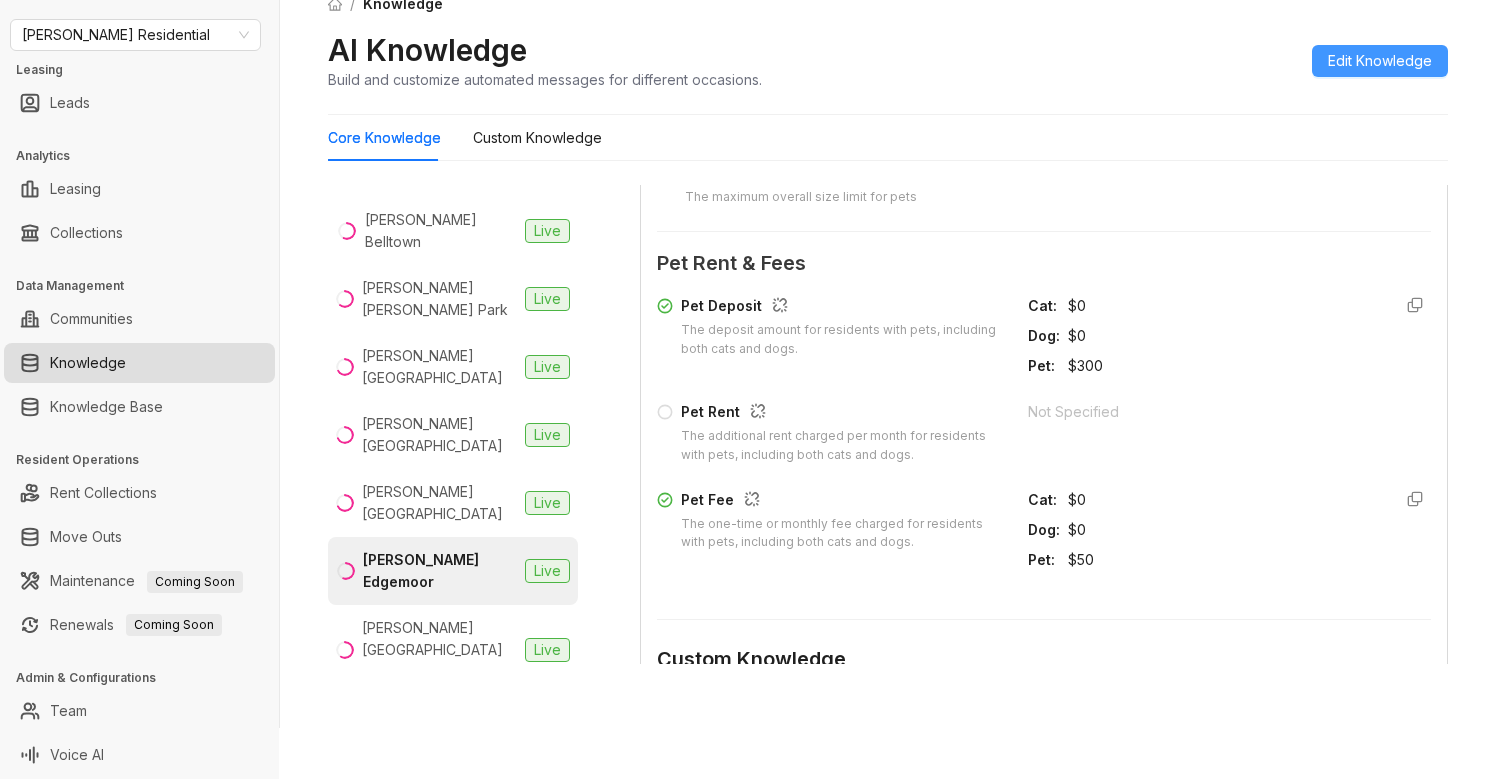 click on "Edit Knowledge" at bounding box center (1380, 61) 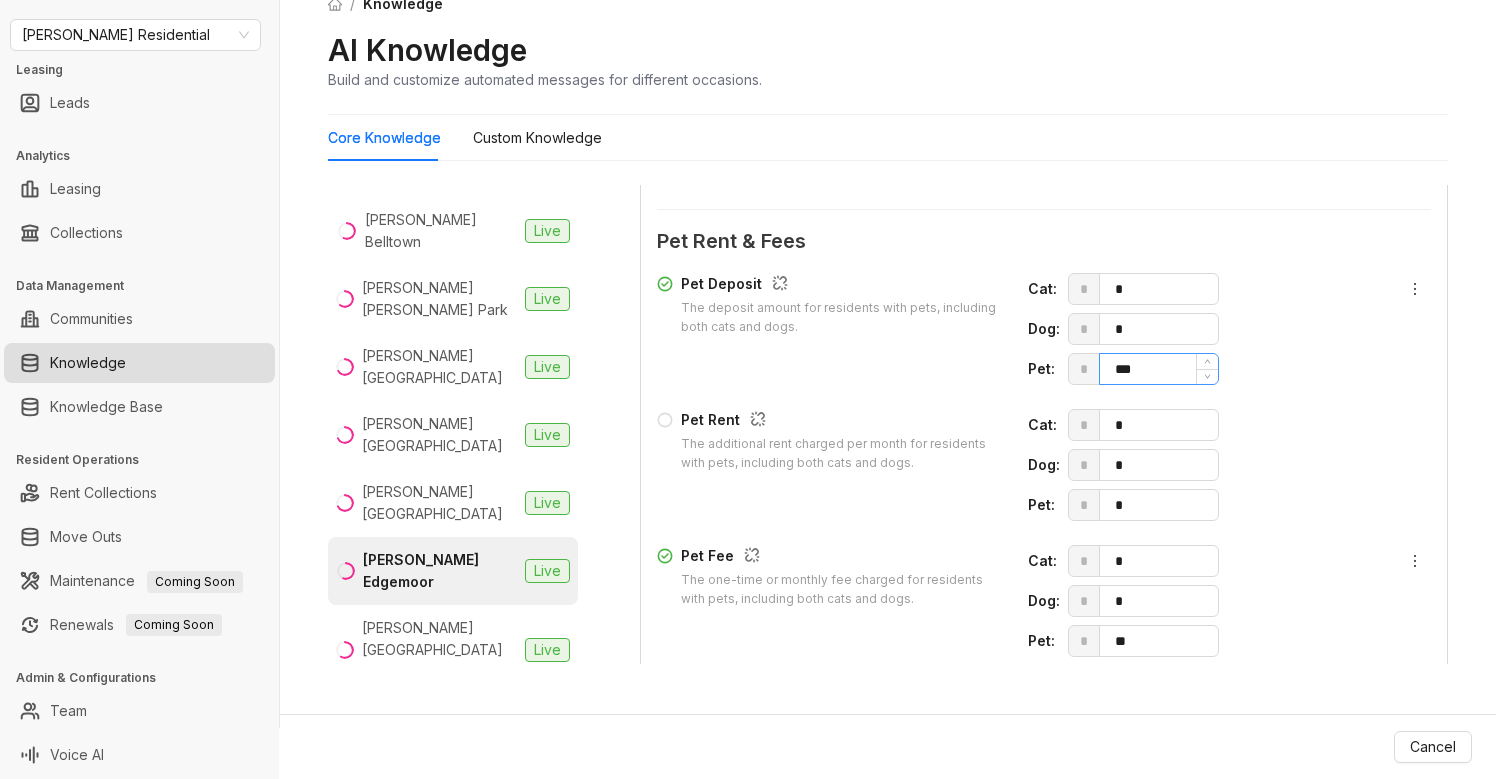 scroll, scrollTop: 2659, scrollLeft: 0, axis: vertical 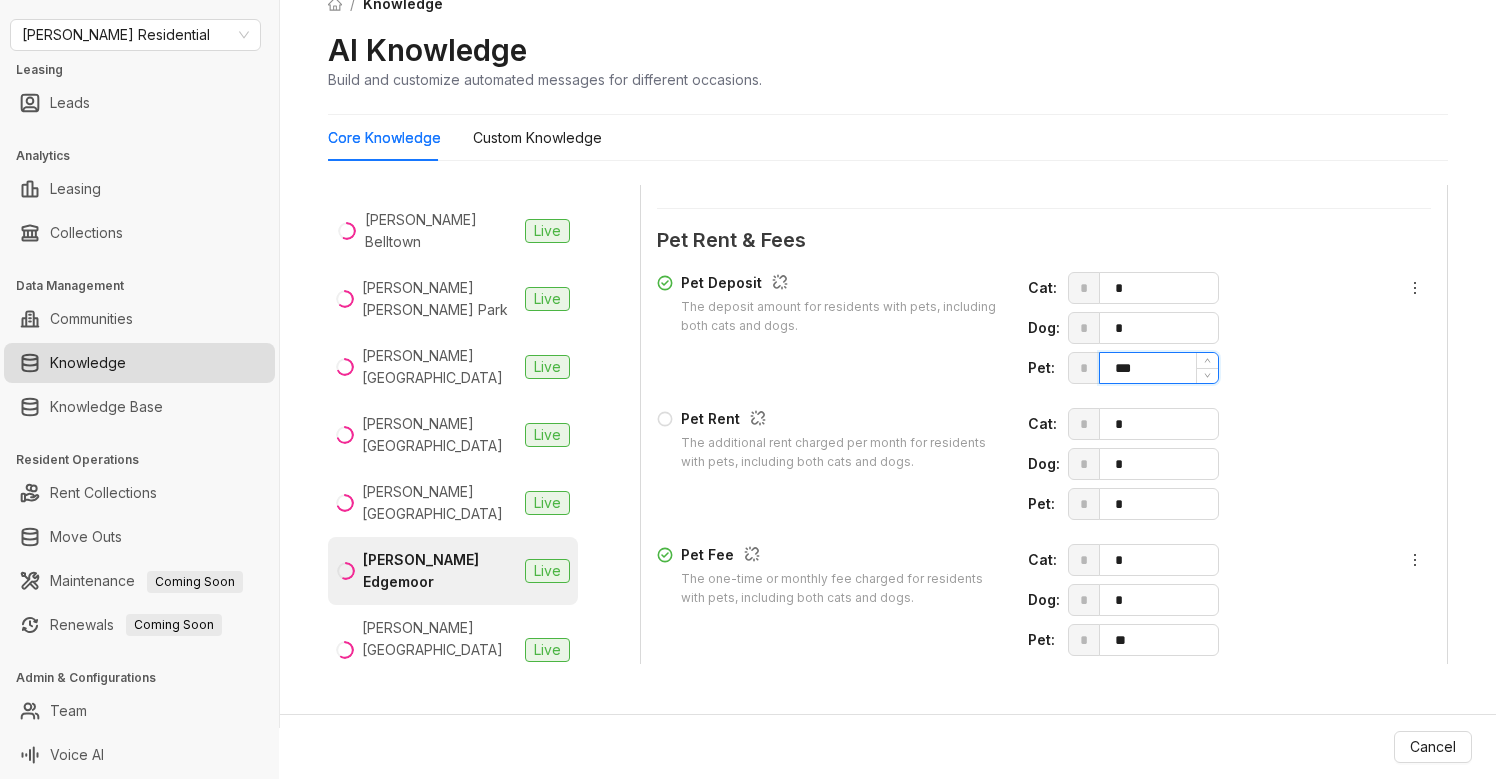 click on "***" at bounding box center (1161, 368) 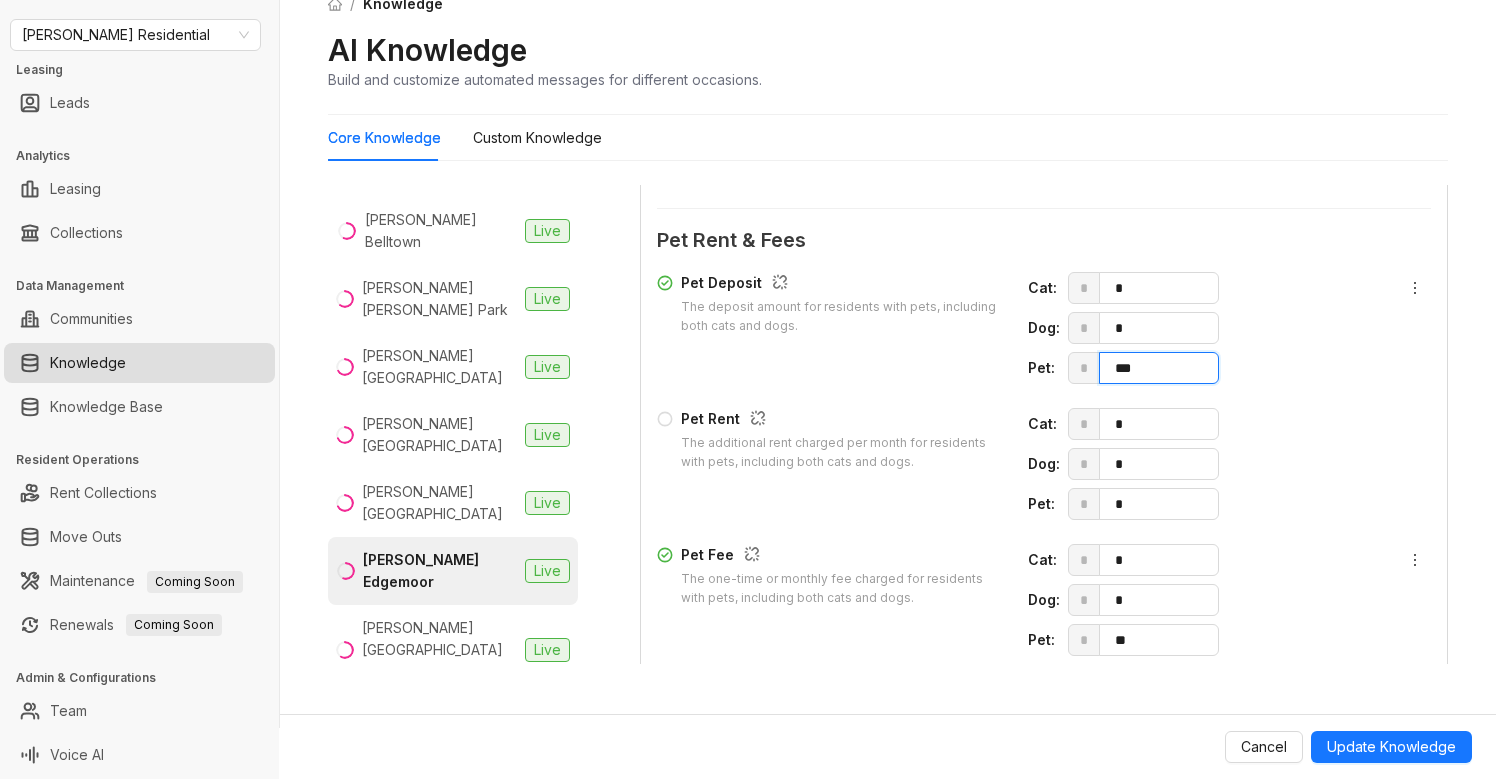 type on "***" 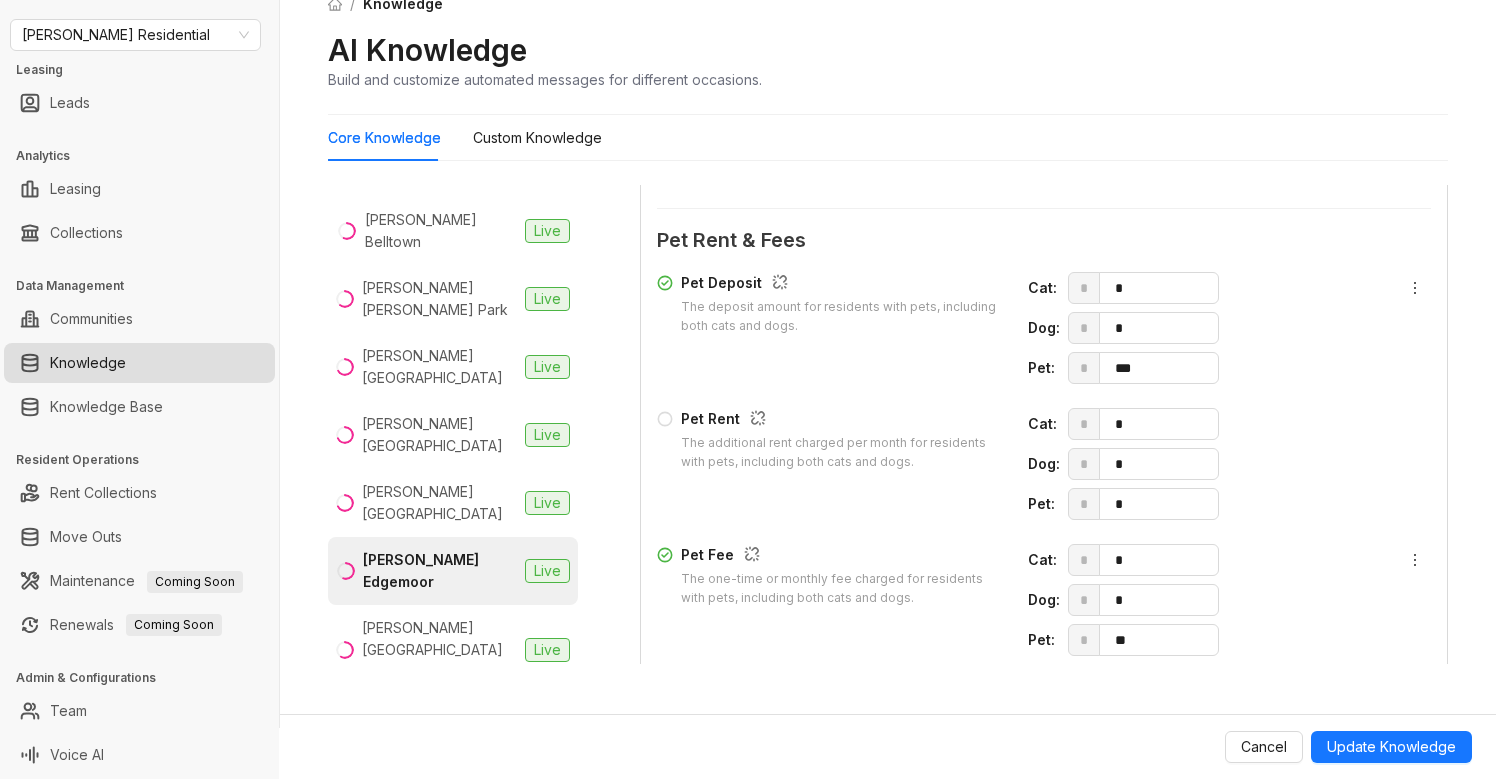click on "* ***" at bounding box center (1221, 368) 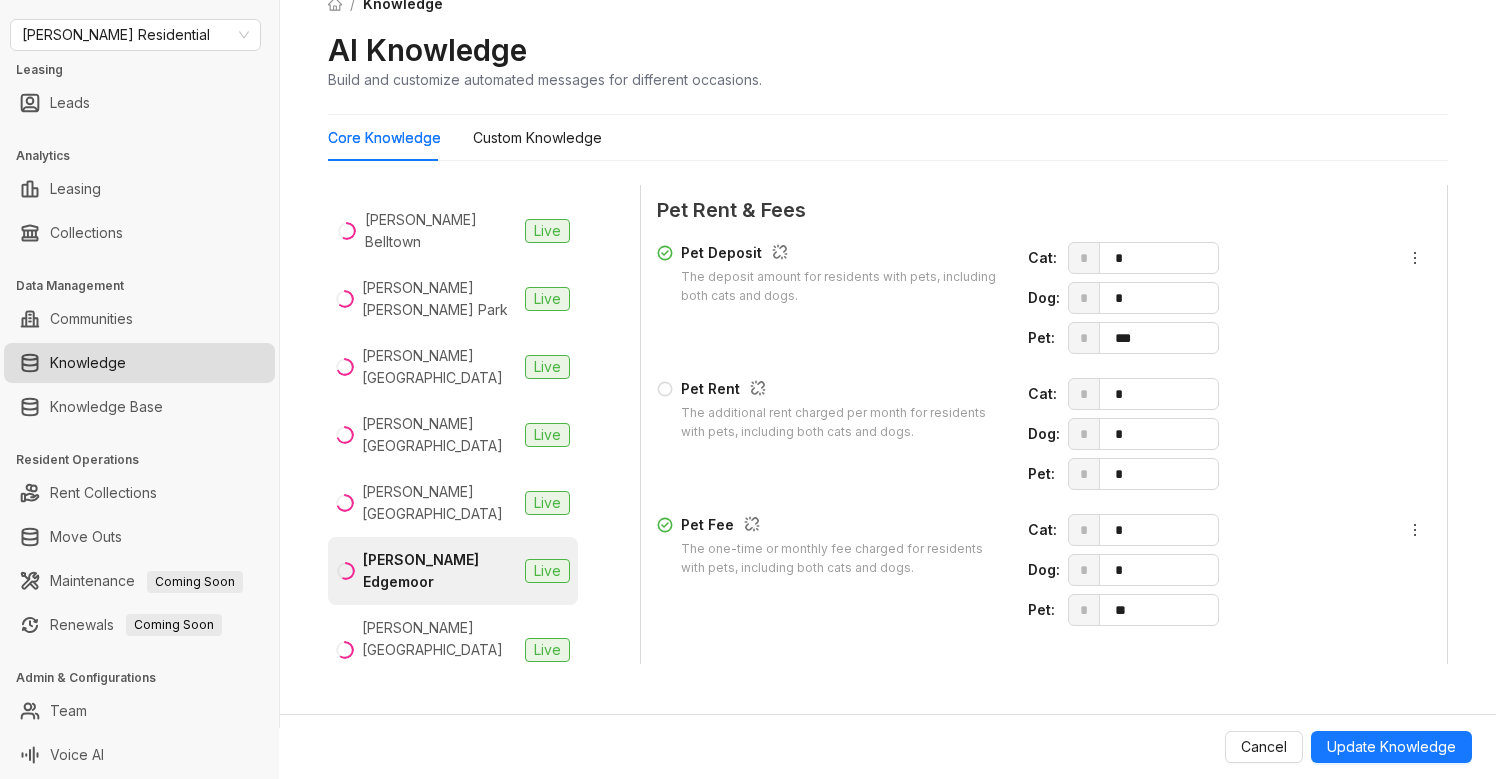 scroll, scrollTop: 2687, scrollLeft: 0, axis: vertical 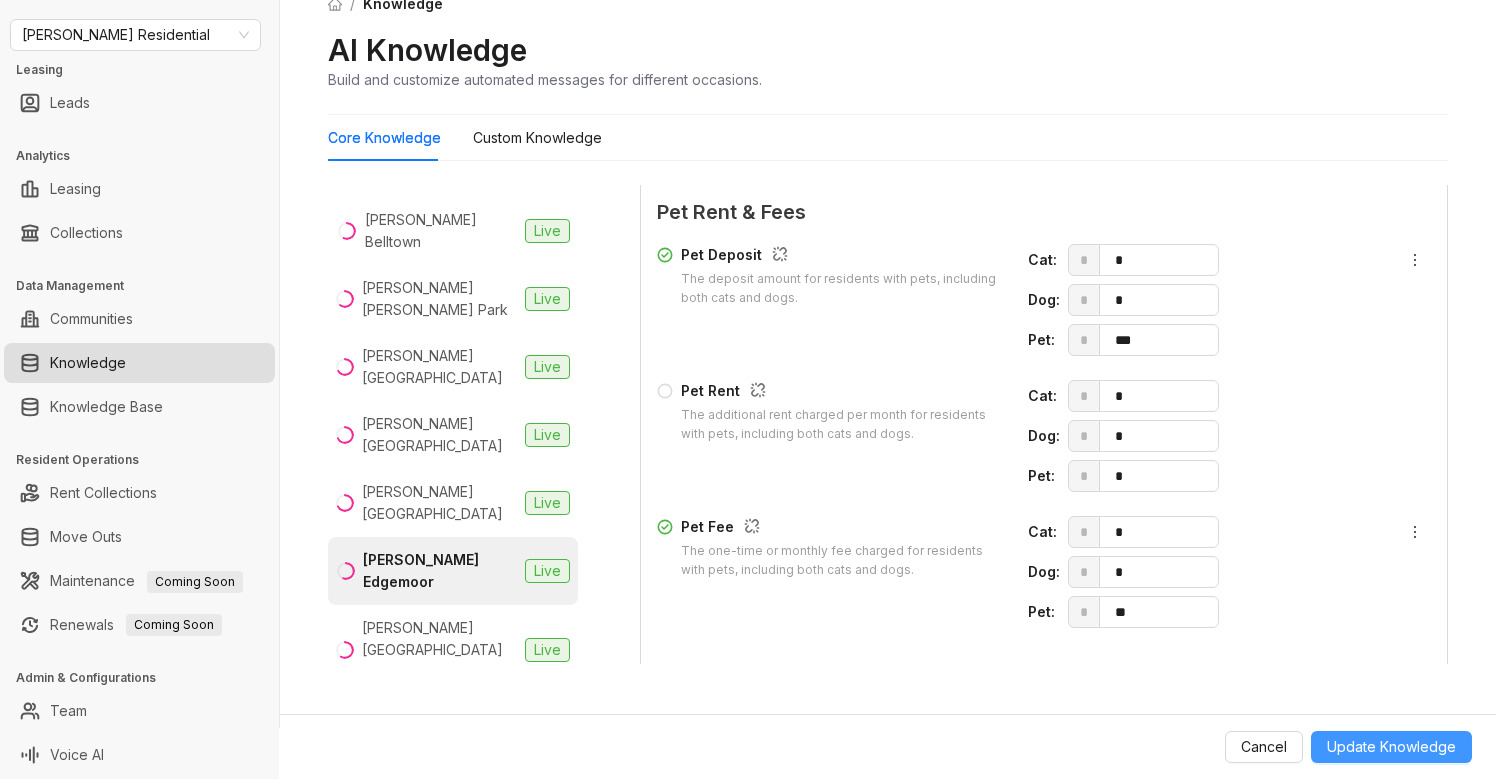 click on "Update Knowledge" at bounding box center [1391, 747] 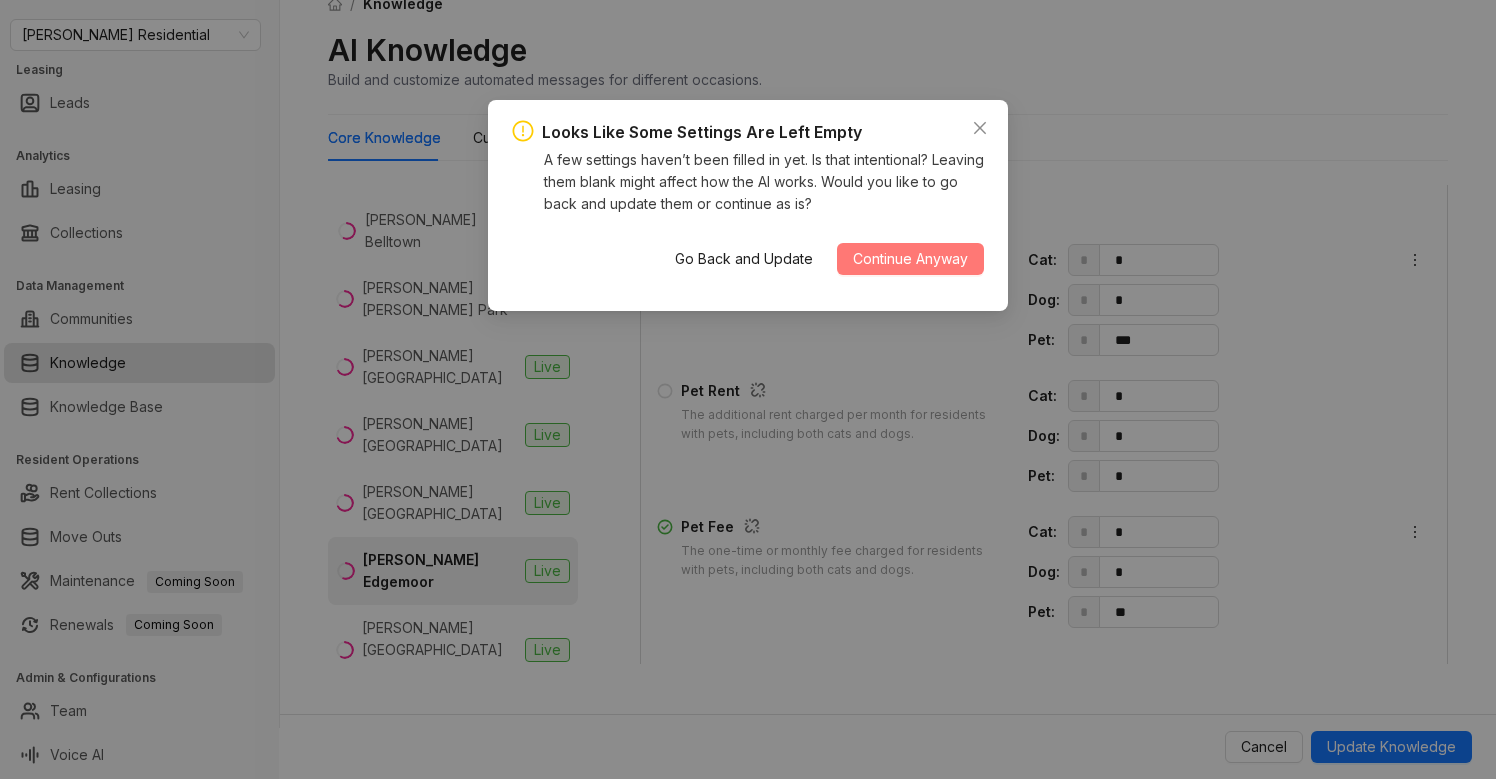 click on "Continue Anyway" at bounding box center [910, 259] 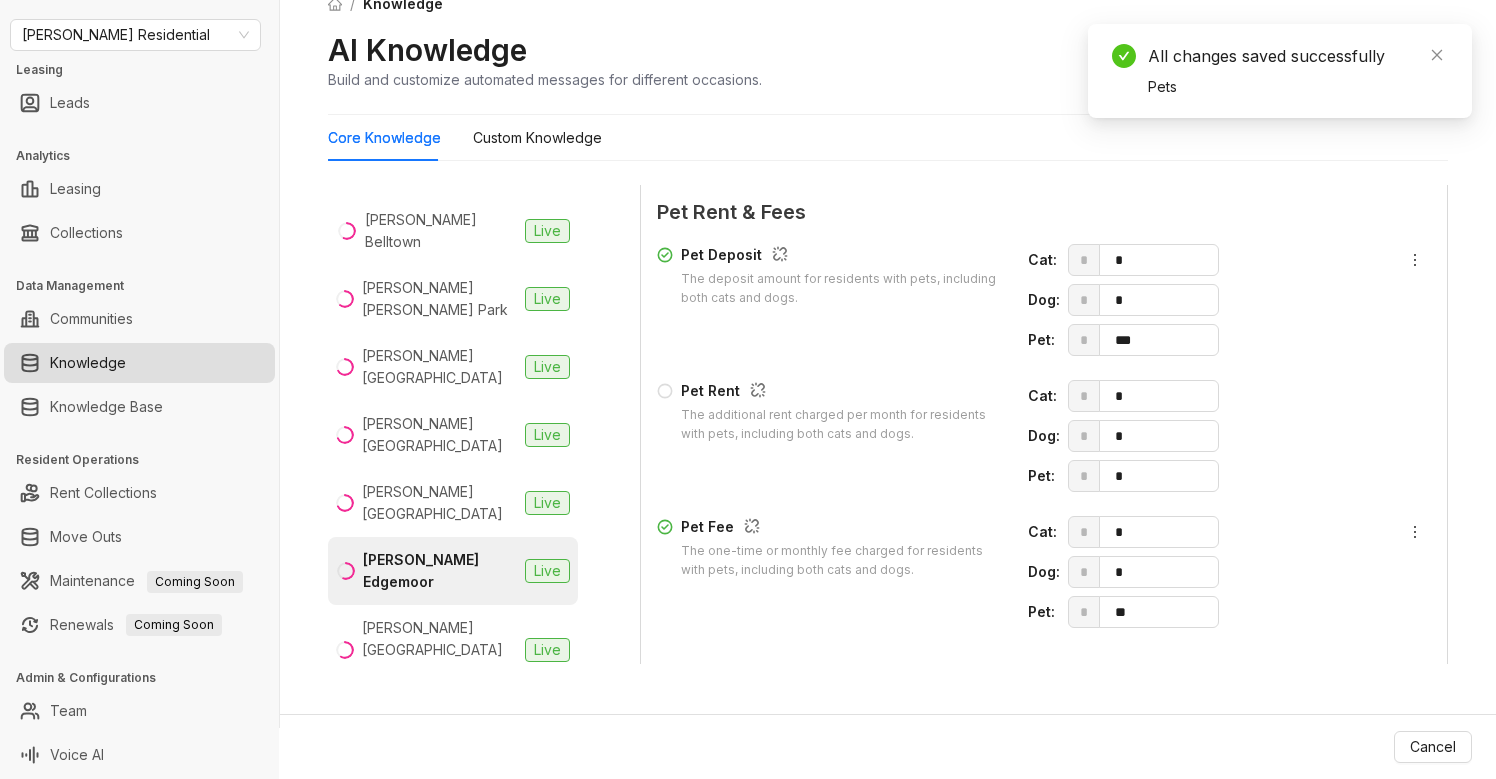 scroll, scrollTop: 2109, scrollLeft: 0, axis: vertical 